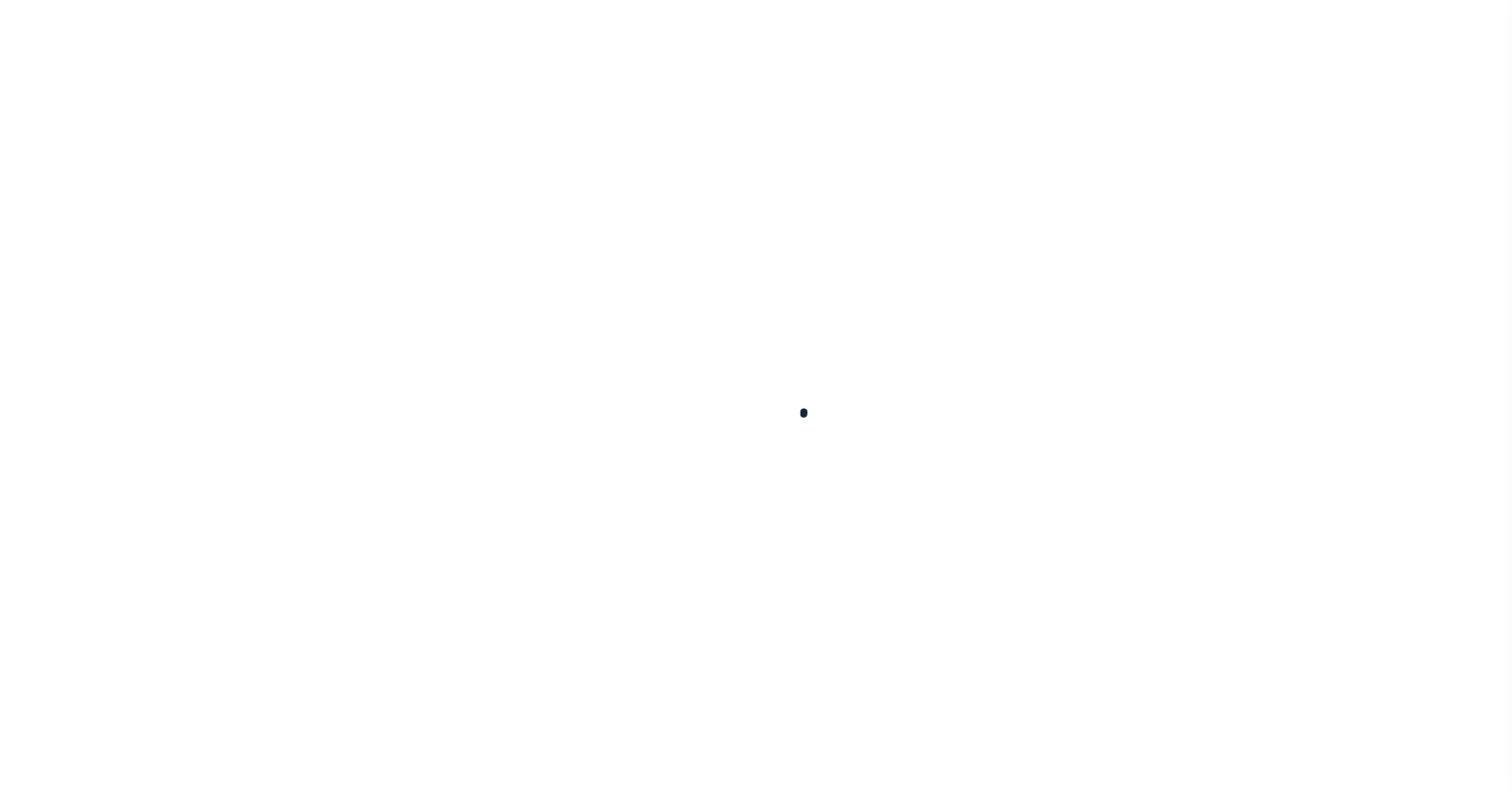 scroll, scrollTop: 0, scrollLeft: 0, axis: both 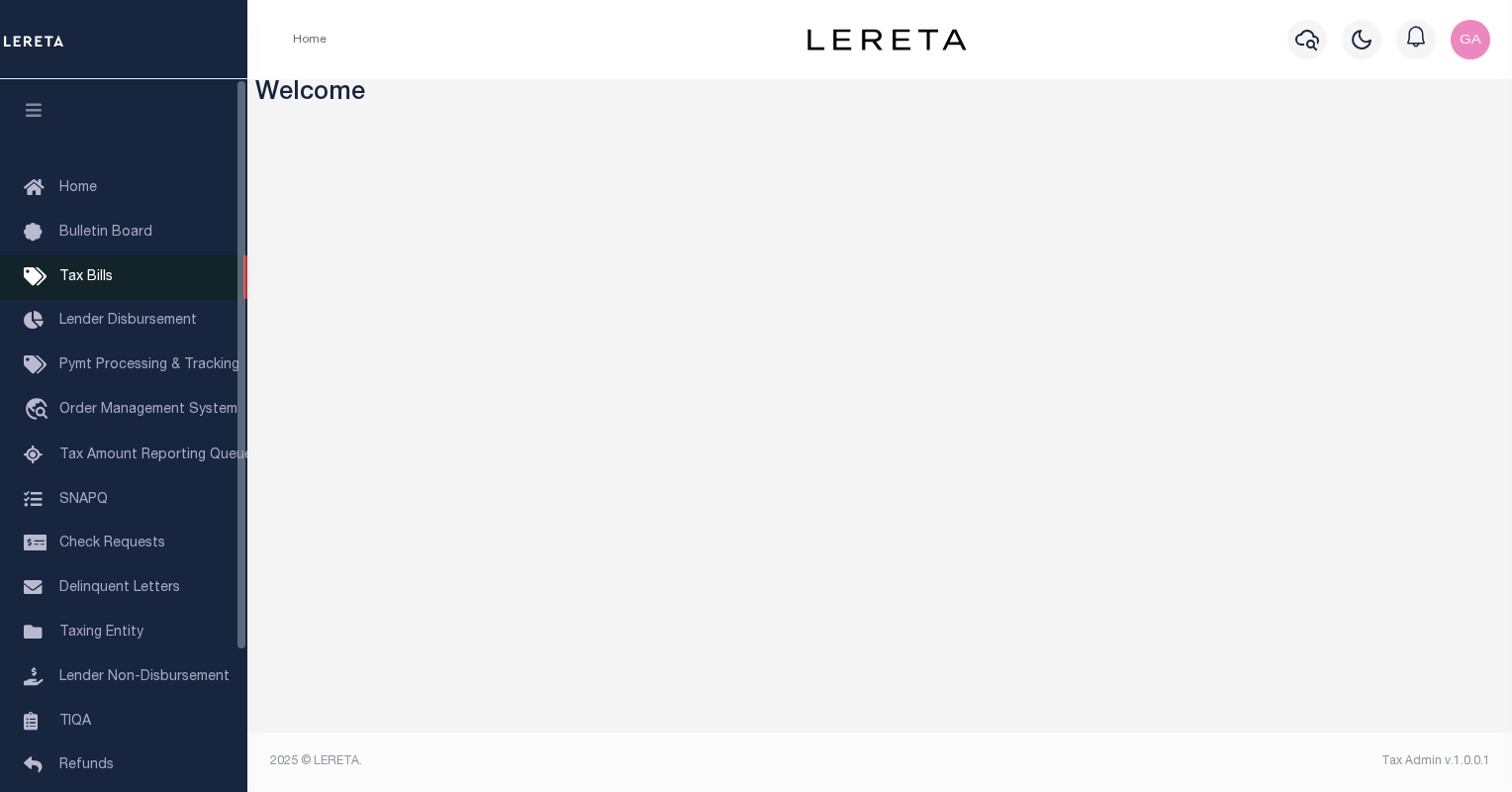 click on "Tax Bills" at bounding box center [124, 277] 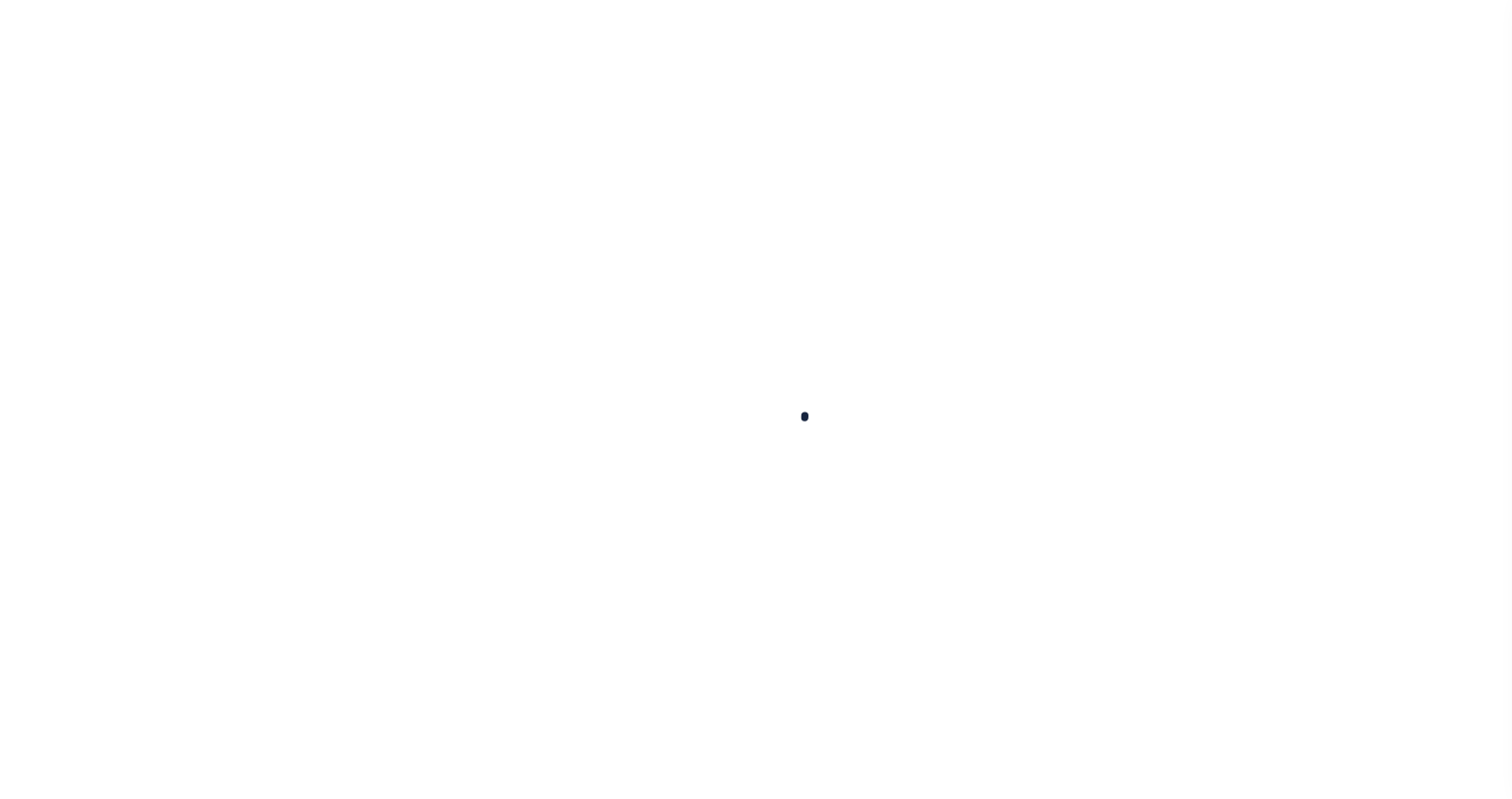 scroll, scrollTop: 0, scrollLeft: 0, axis: both 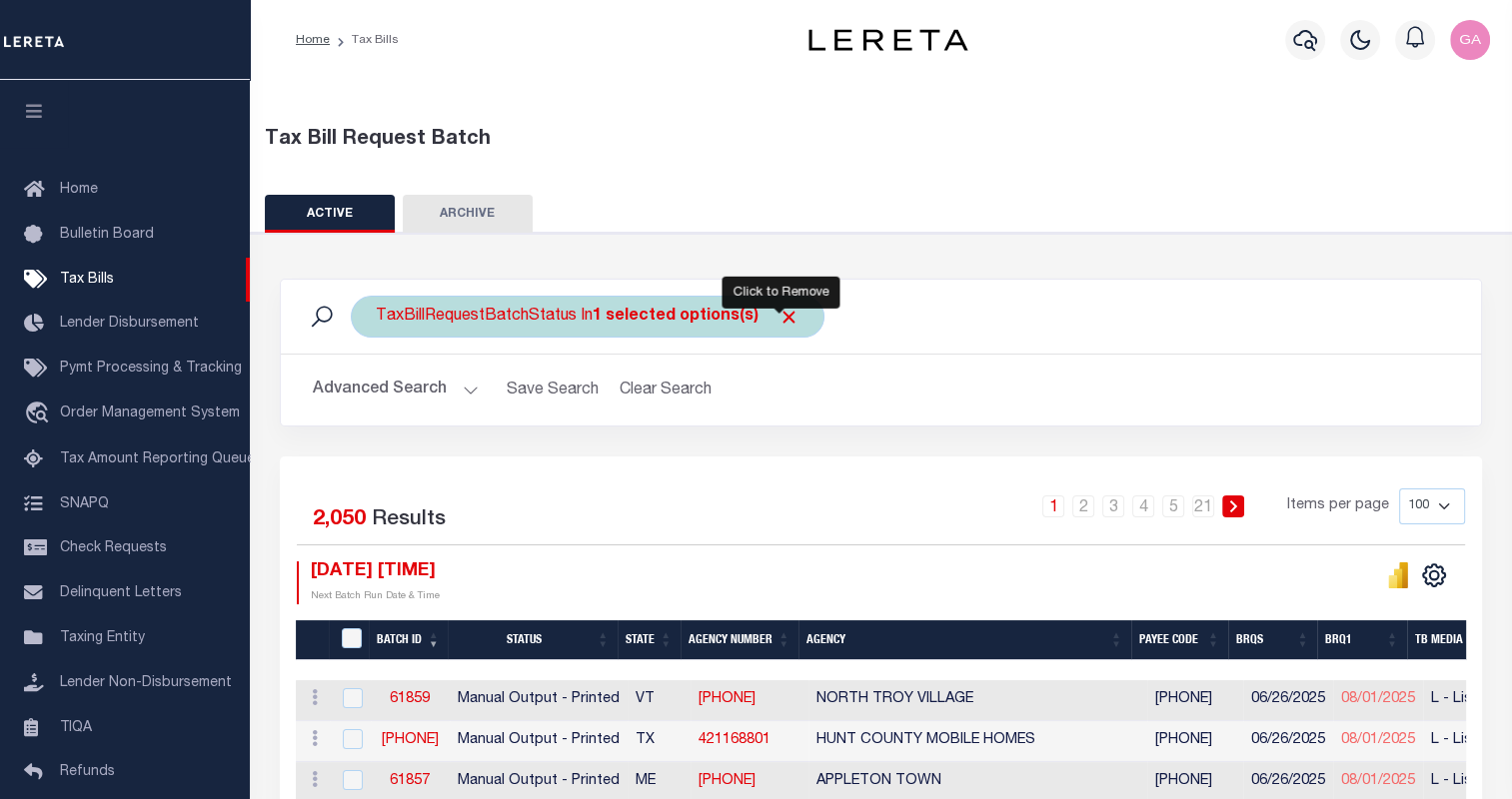click at bounding box center (788, 317) 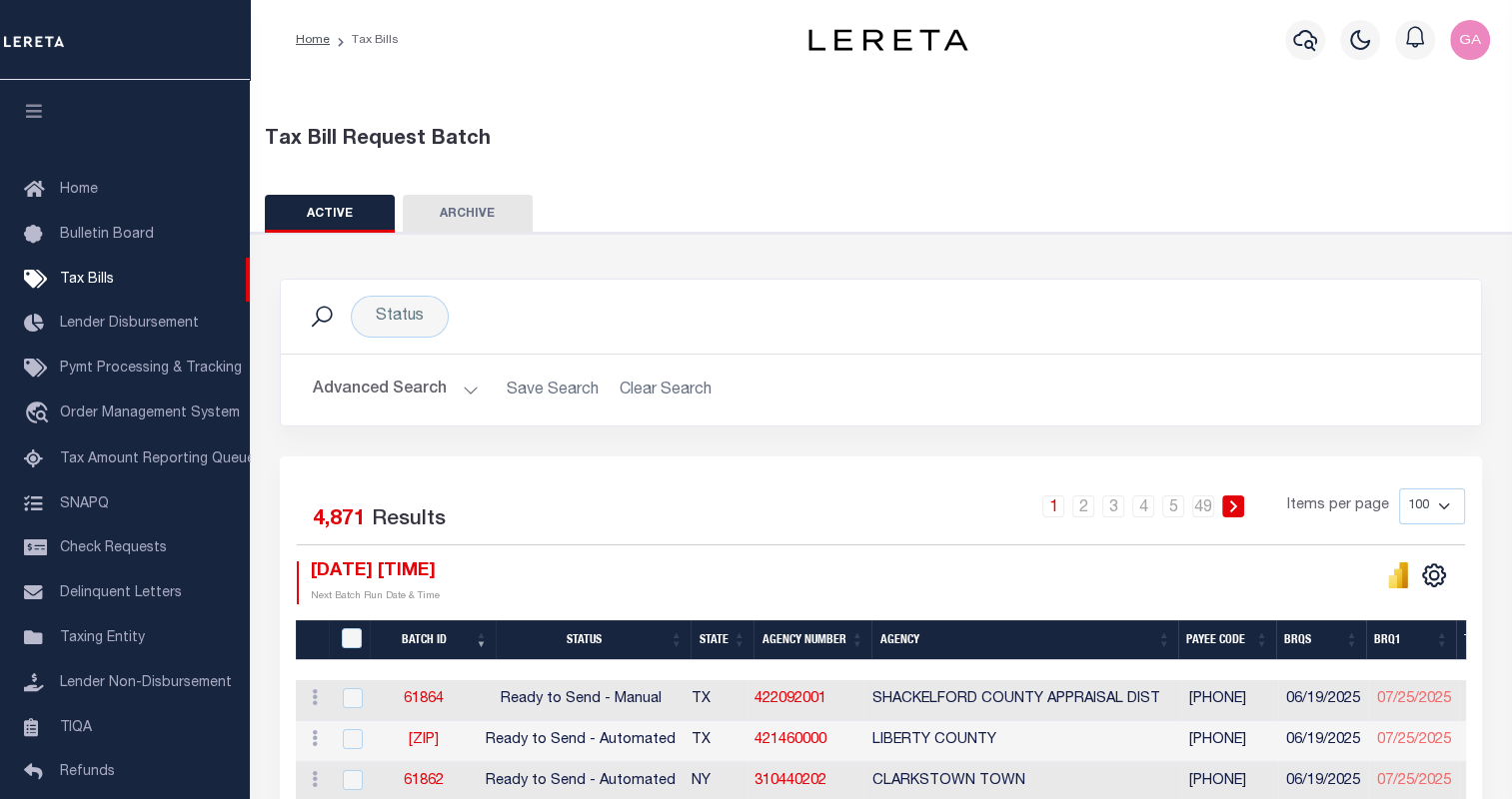 click on "Advanced Search" at bounding box center [396, 390] 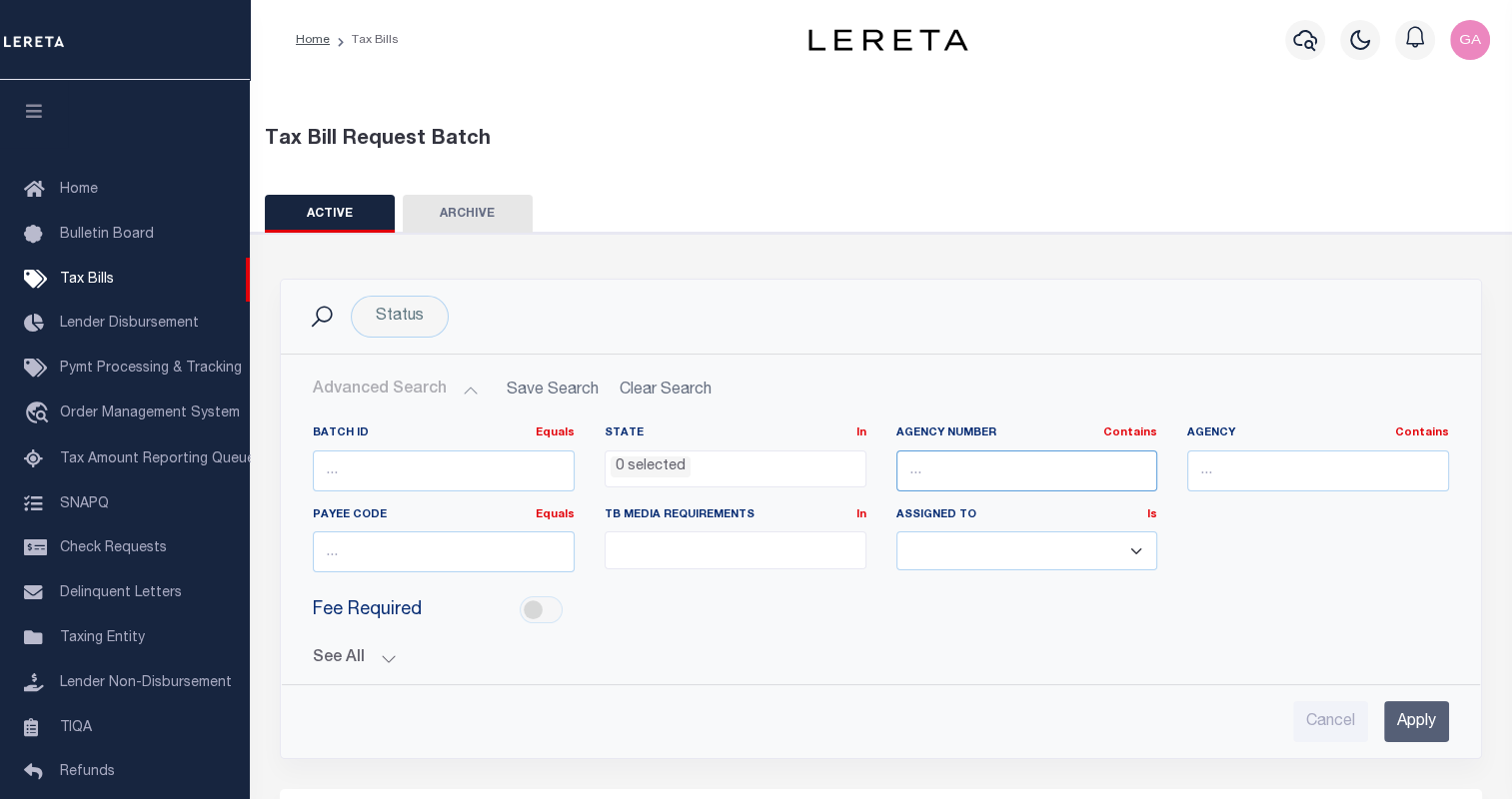 click at bounding box center [1027, 470] 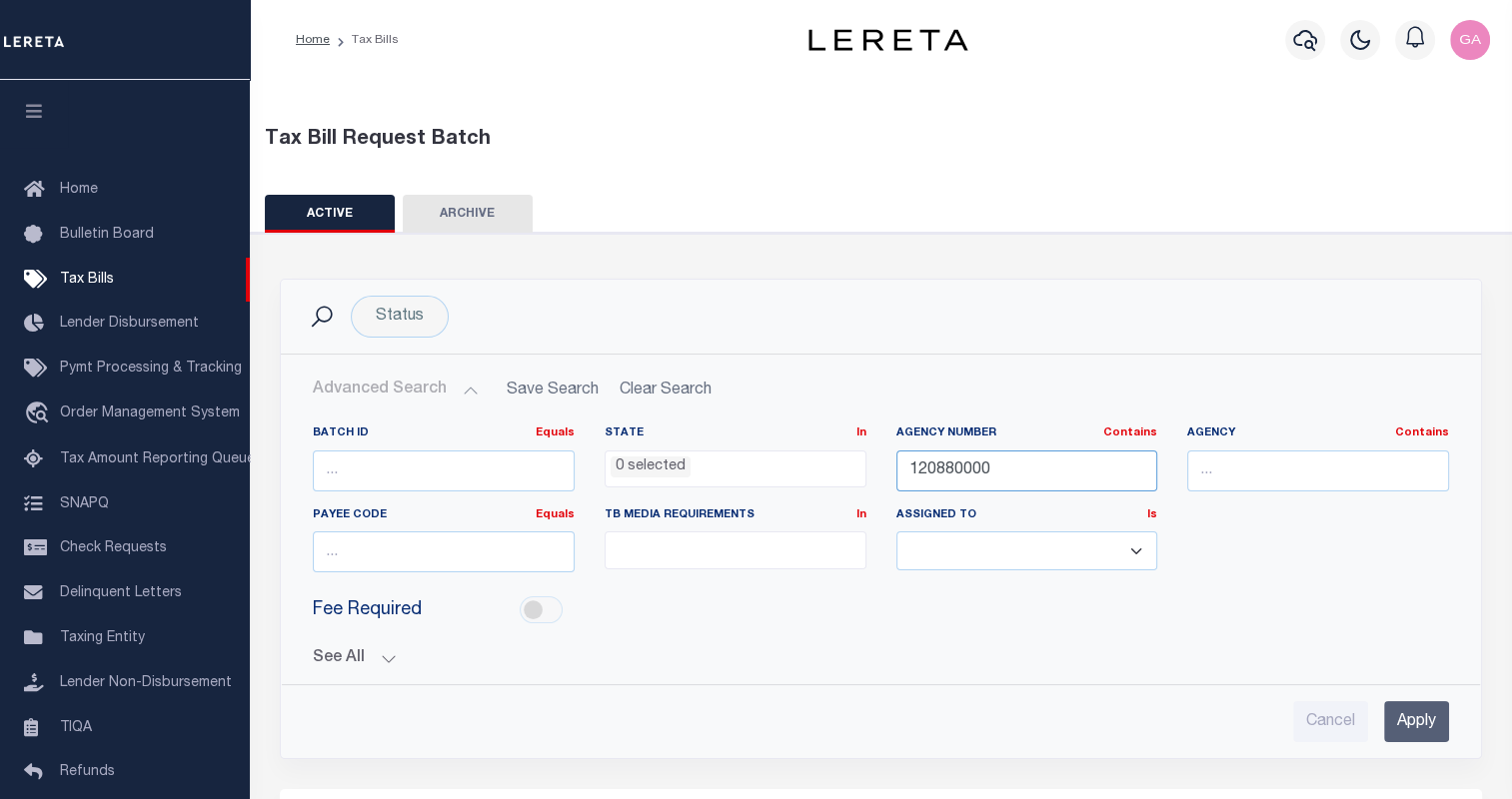type on "120880000" 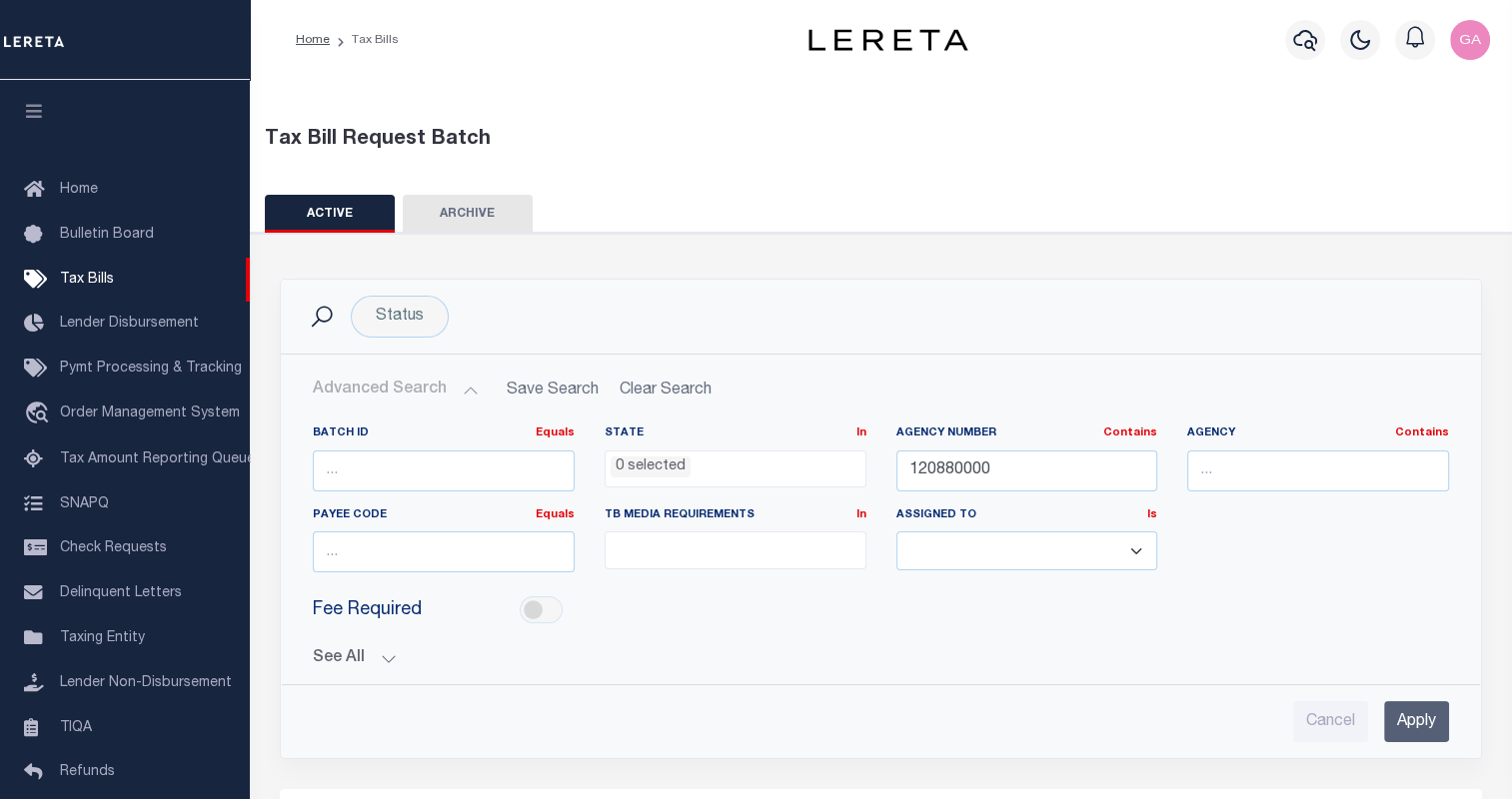 click on "Batch ID
Equals
Equals Is Not Equal To Is Greater Than Is Less Than
State
In
In
AK AL AR AZ CA CO CT" at bounding box center (880, 506) 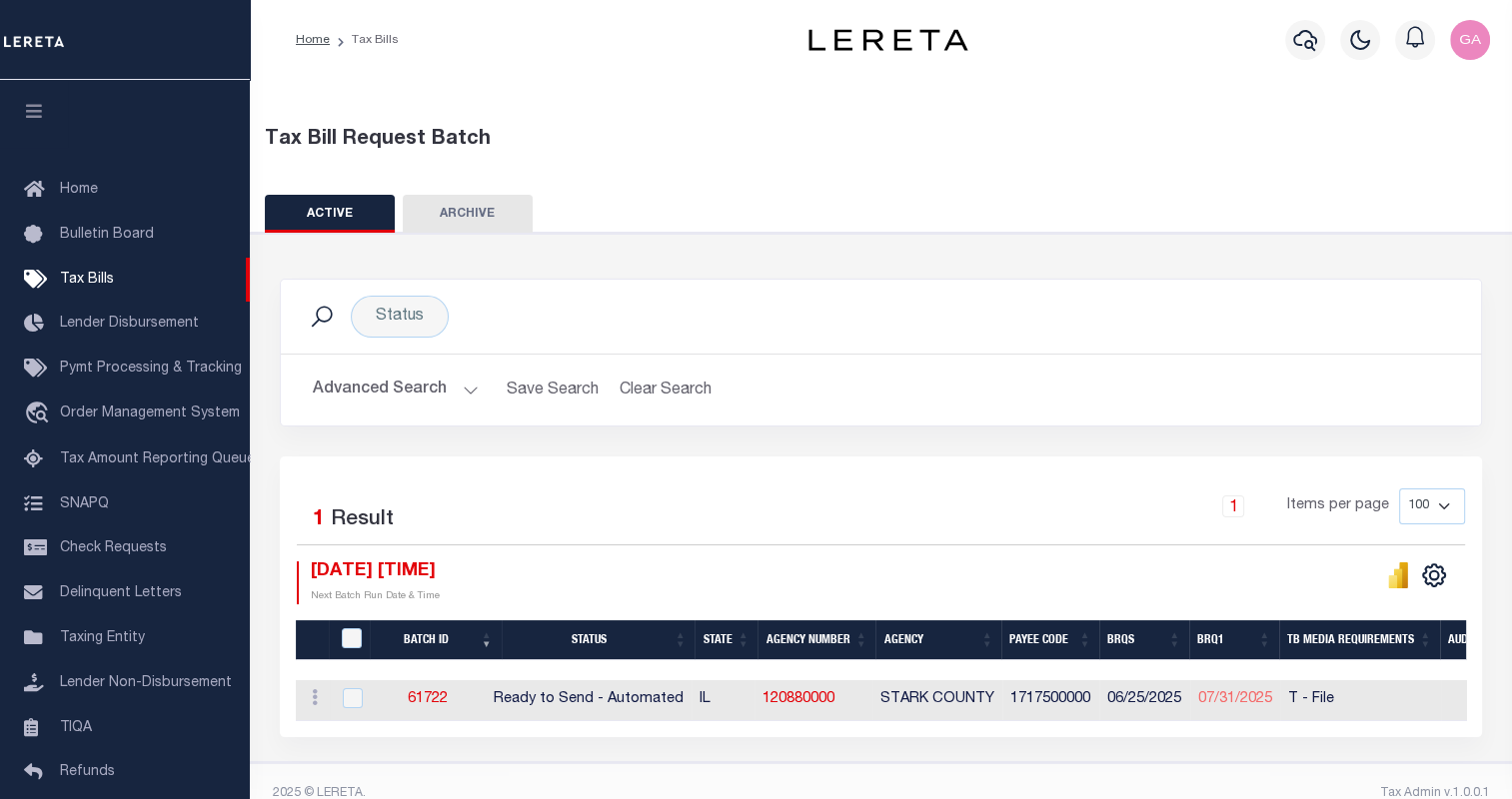 scroll, scrollTop: 0, scrollLeft: 663, axis: horizontal 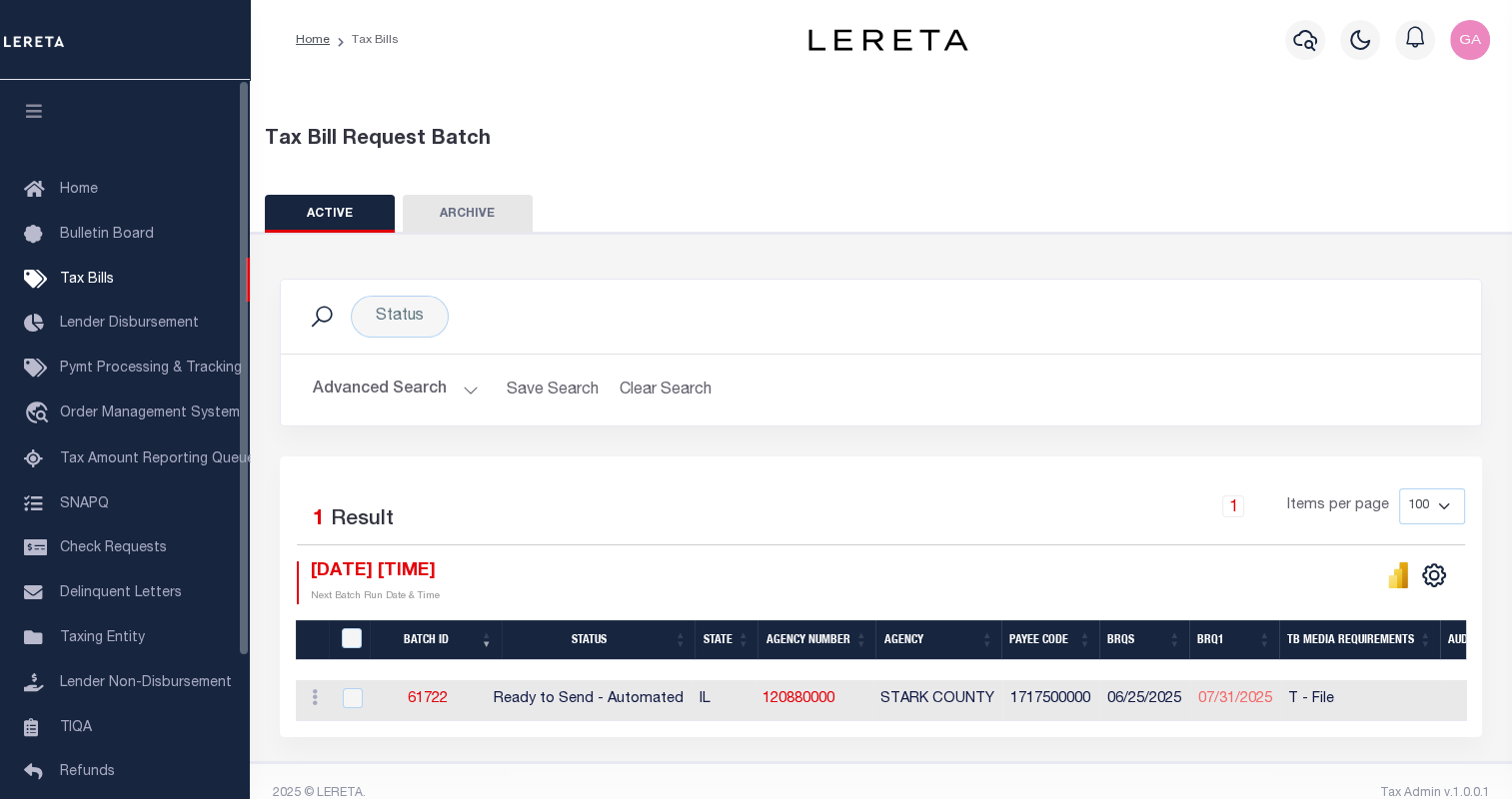 drag, startPoint x: 592, startPoint y: 731, endPoint x: 1367, endPoint y: 739, distance: 775.04129 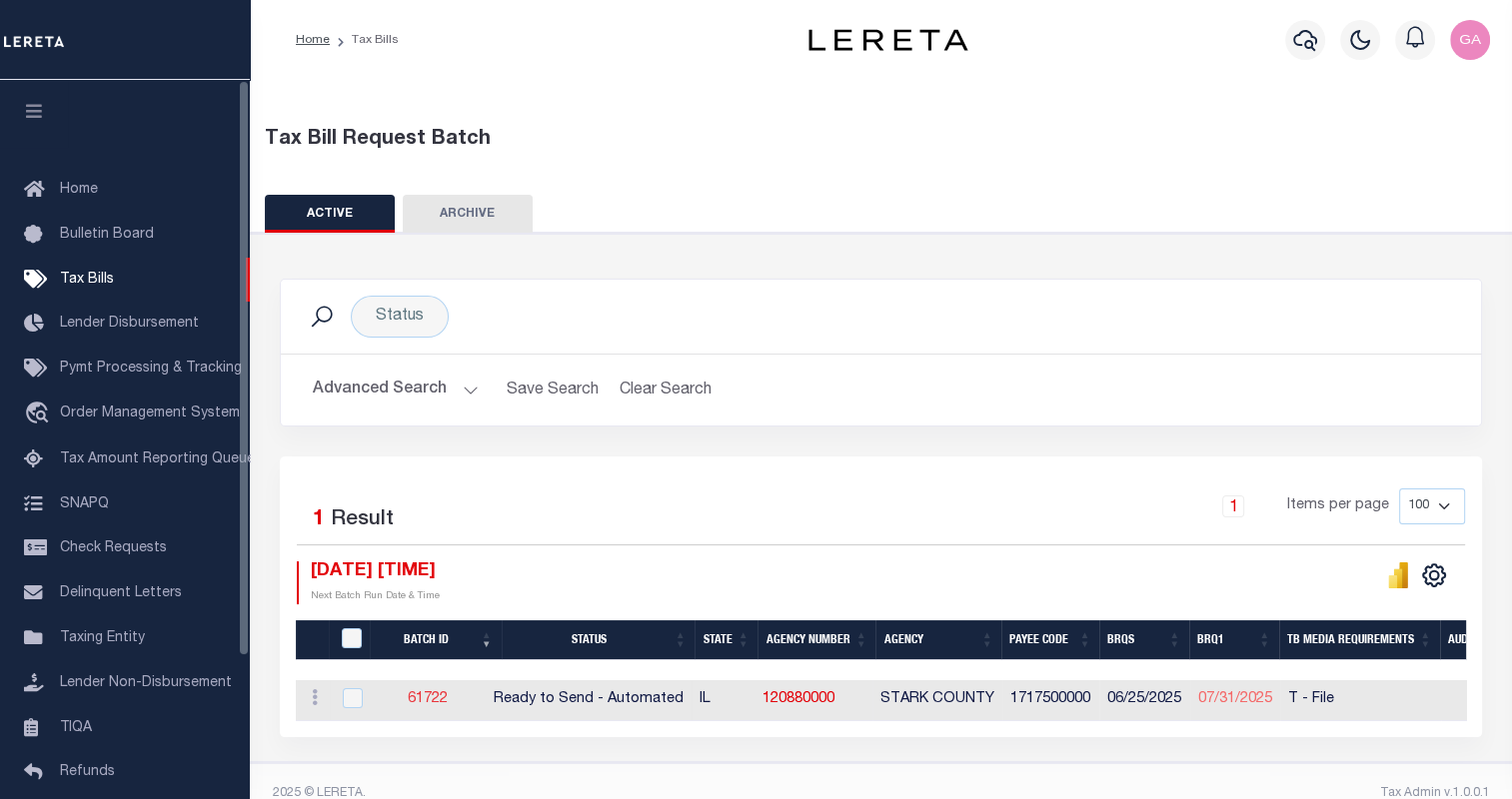 click on "61722" at bounding box center (428, 699) 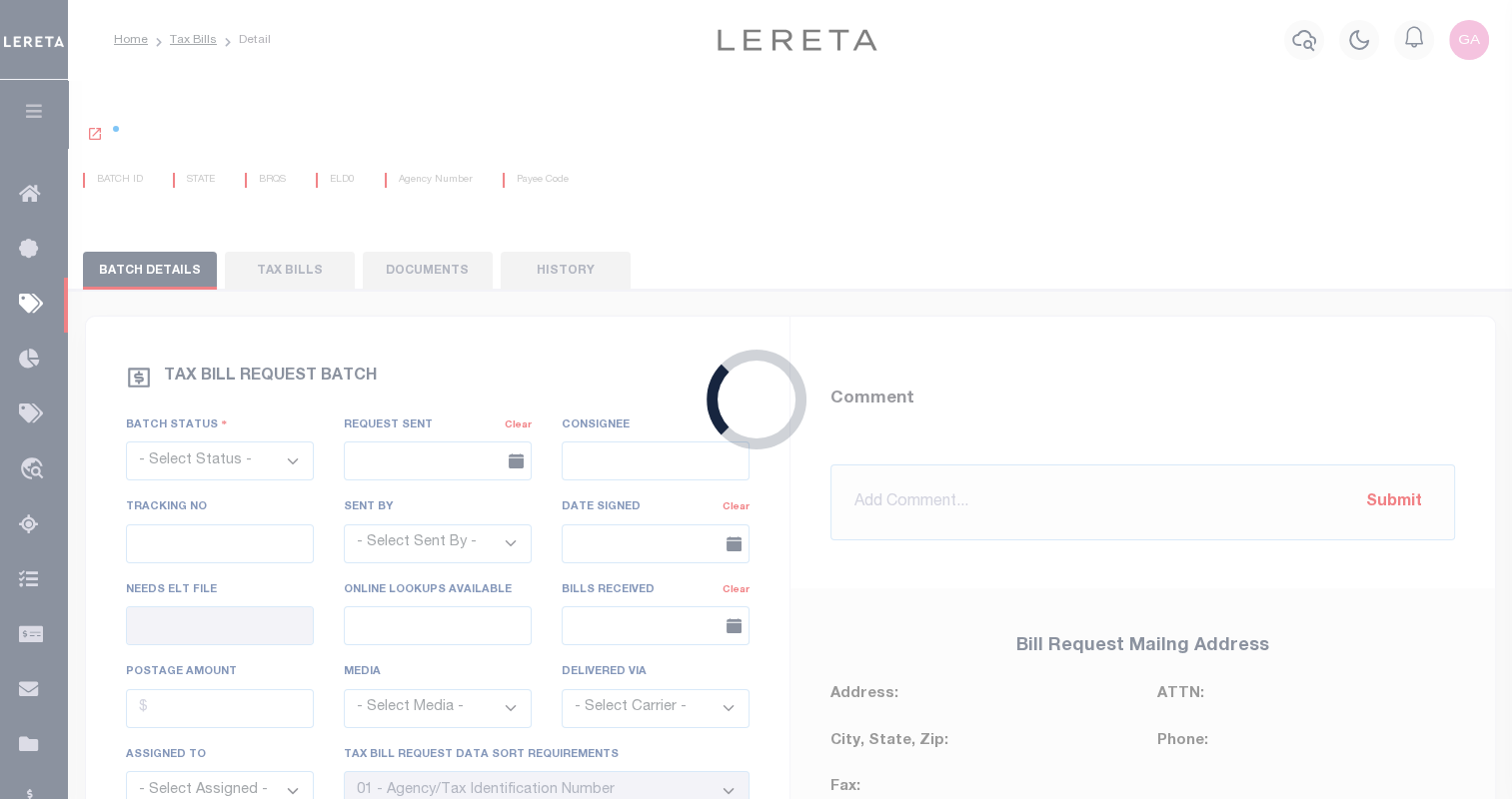 select on "RTA" 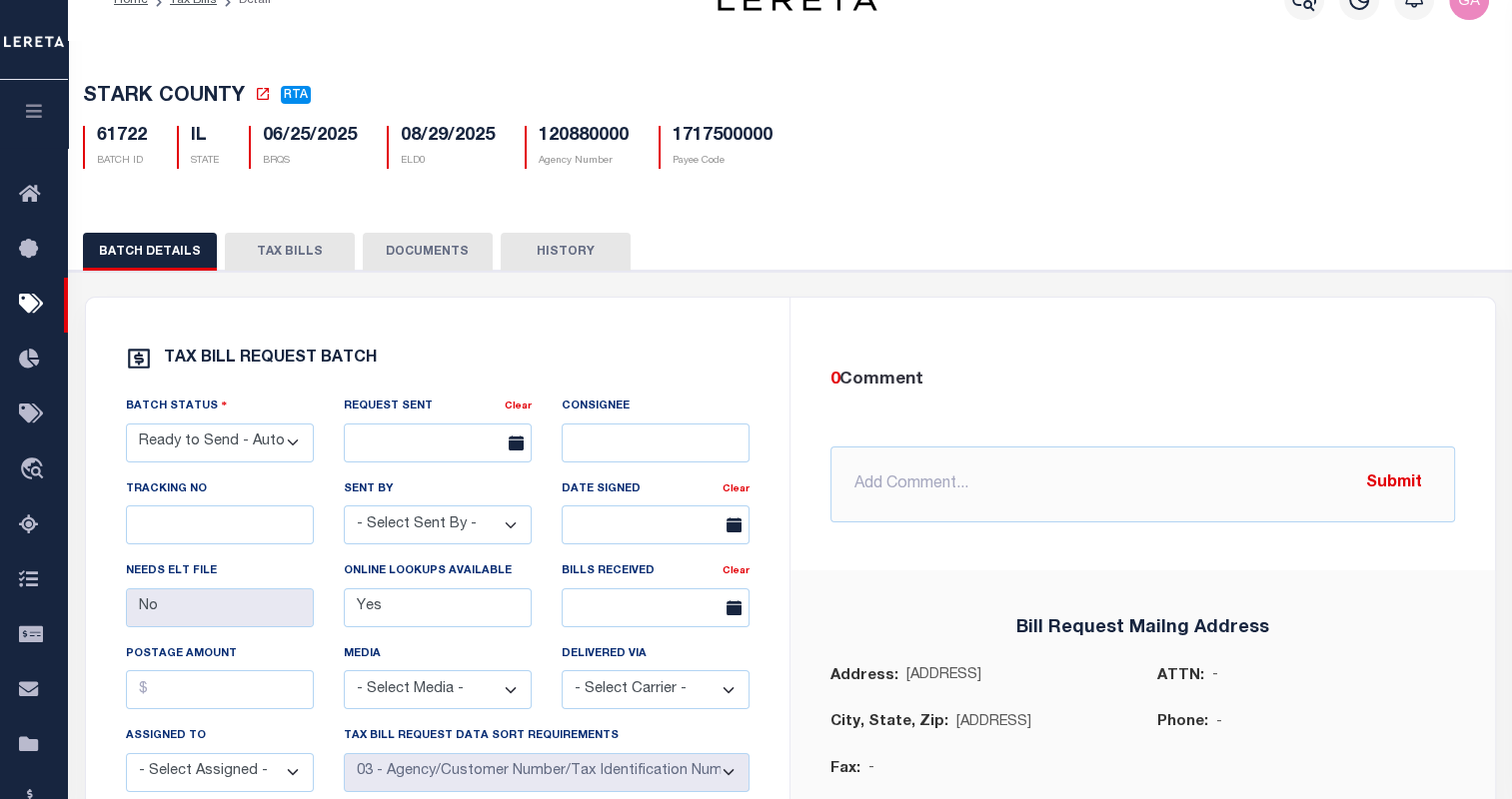 click on "TAX BILLS" at bounding box center [290, 252] 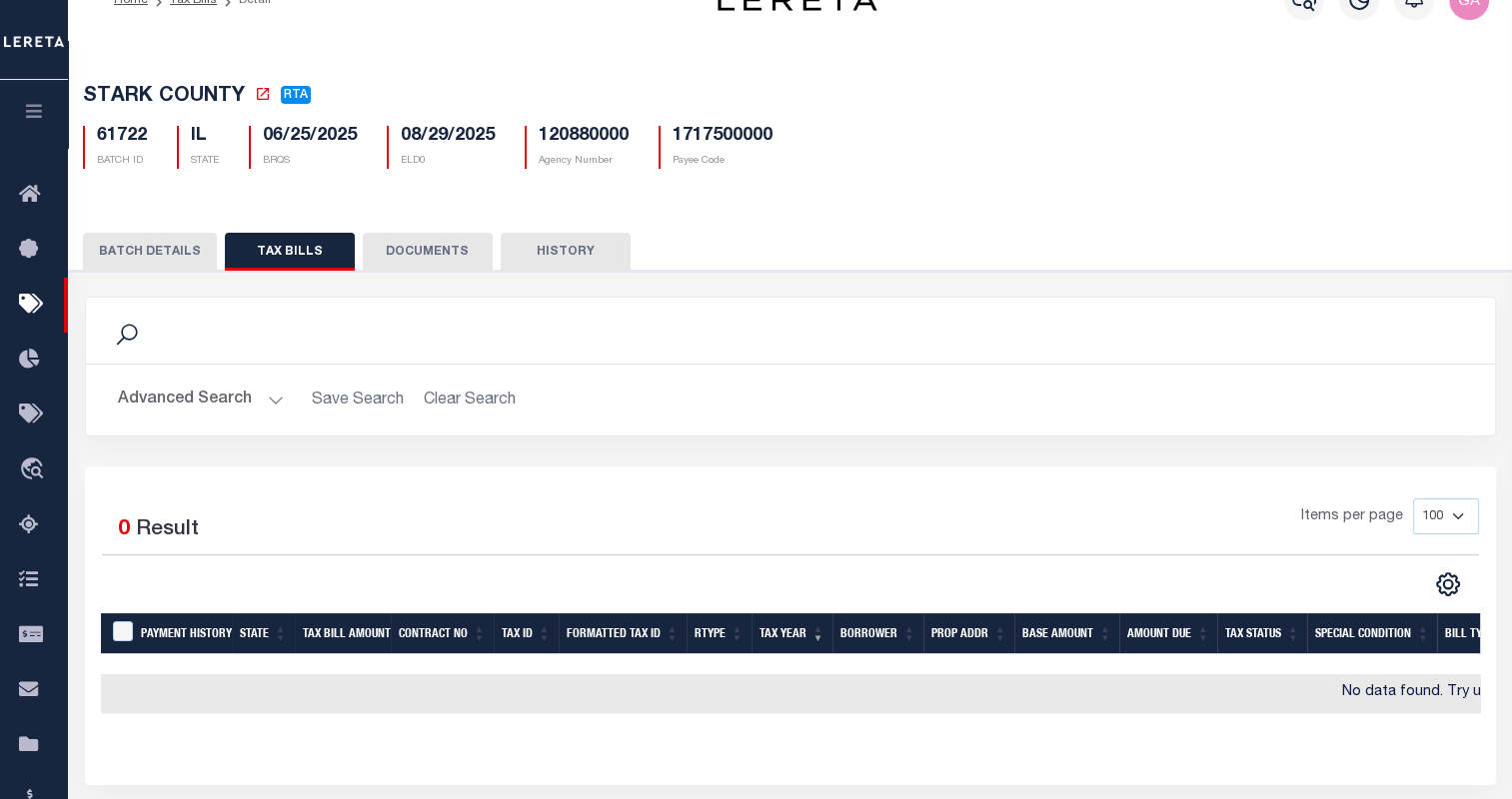 click on "BATCH DETAILS" at bounding box center (150, 252) 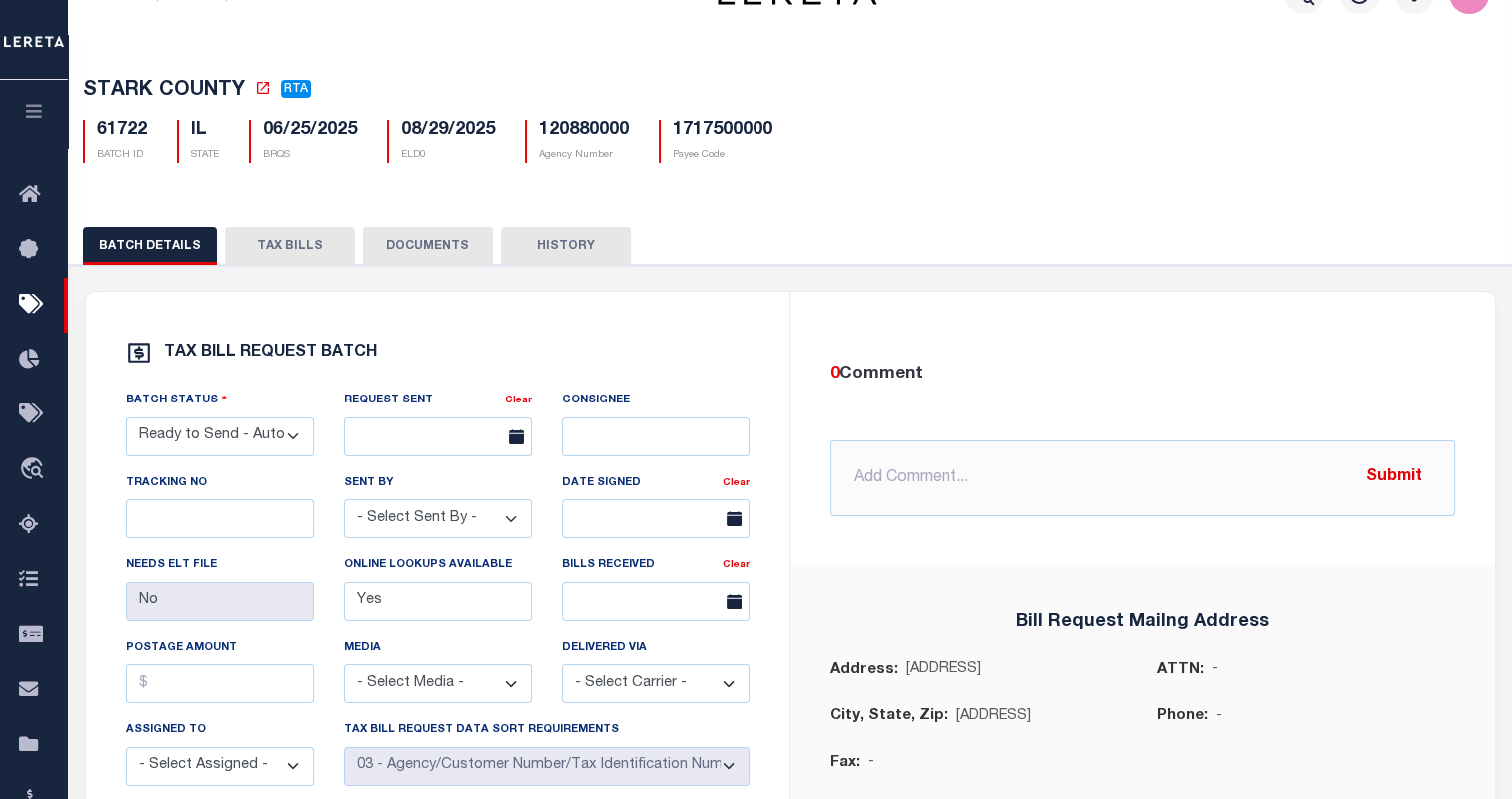 scroll, scrollTop: 0, scrollLeft: 0, axis: both 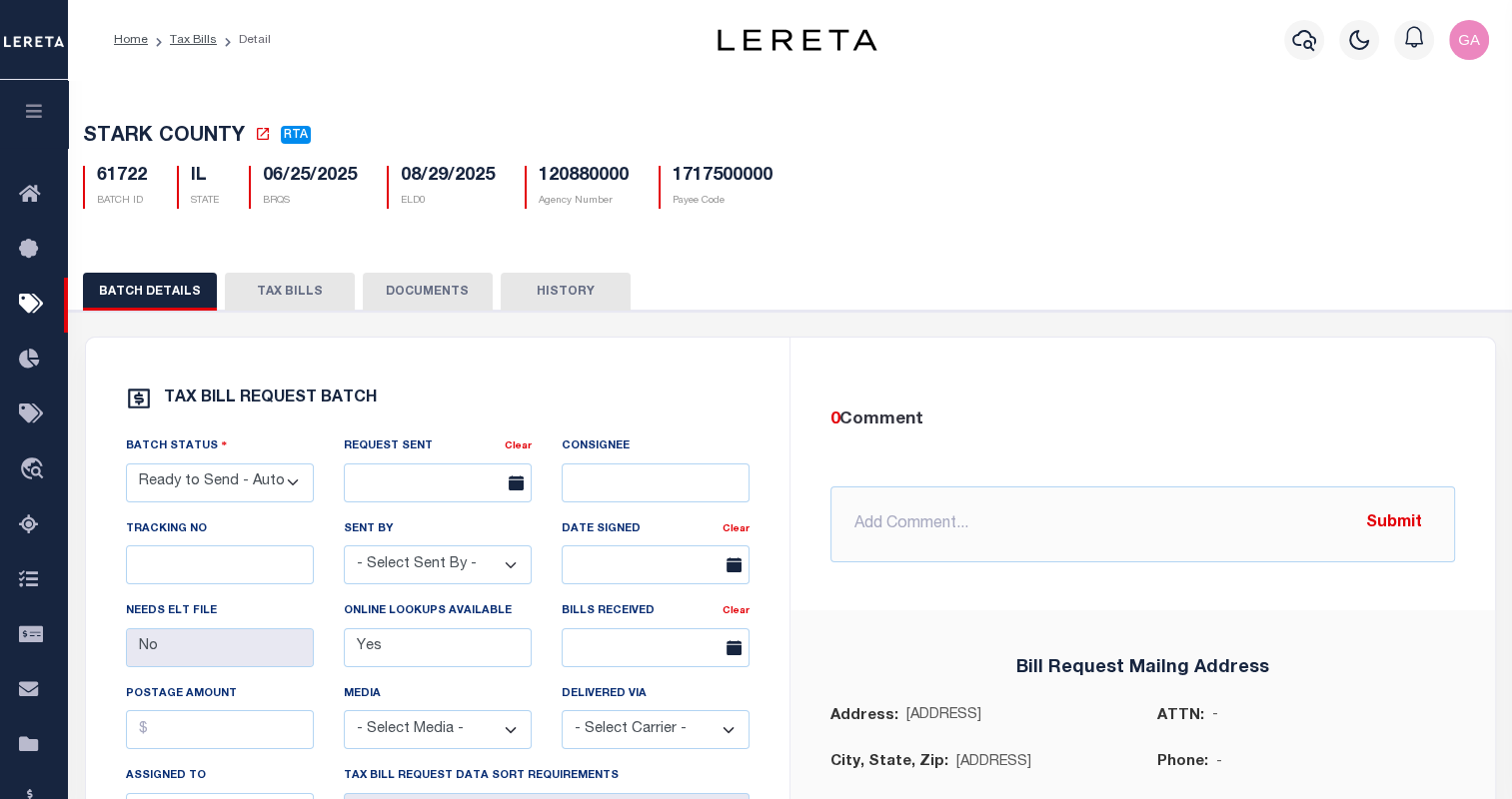 click on "TAX BILLS" at bounding box center [290, 292] 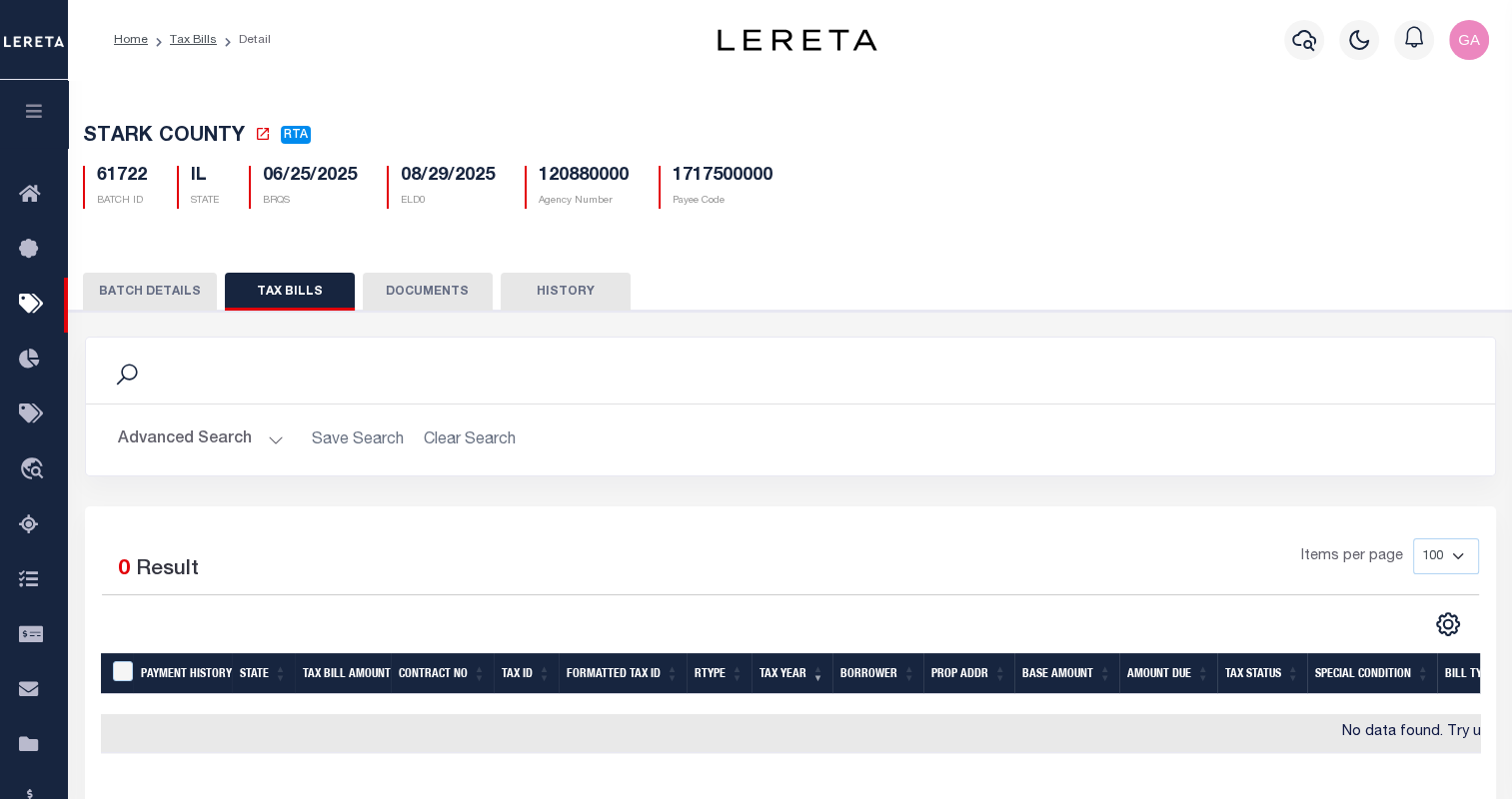 click on "BATCH DETAILS" at bounding box center (150, 292) 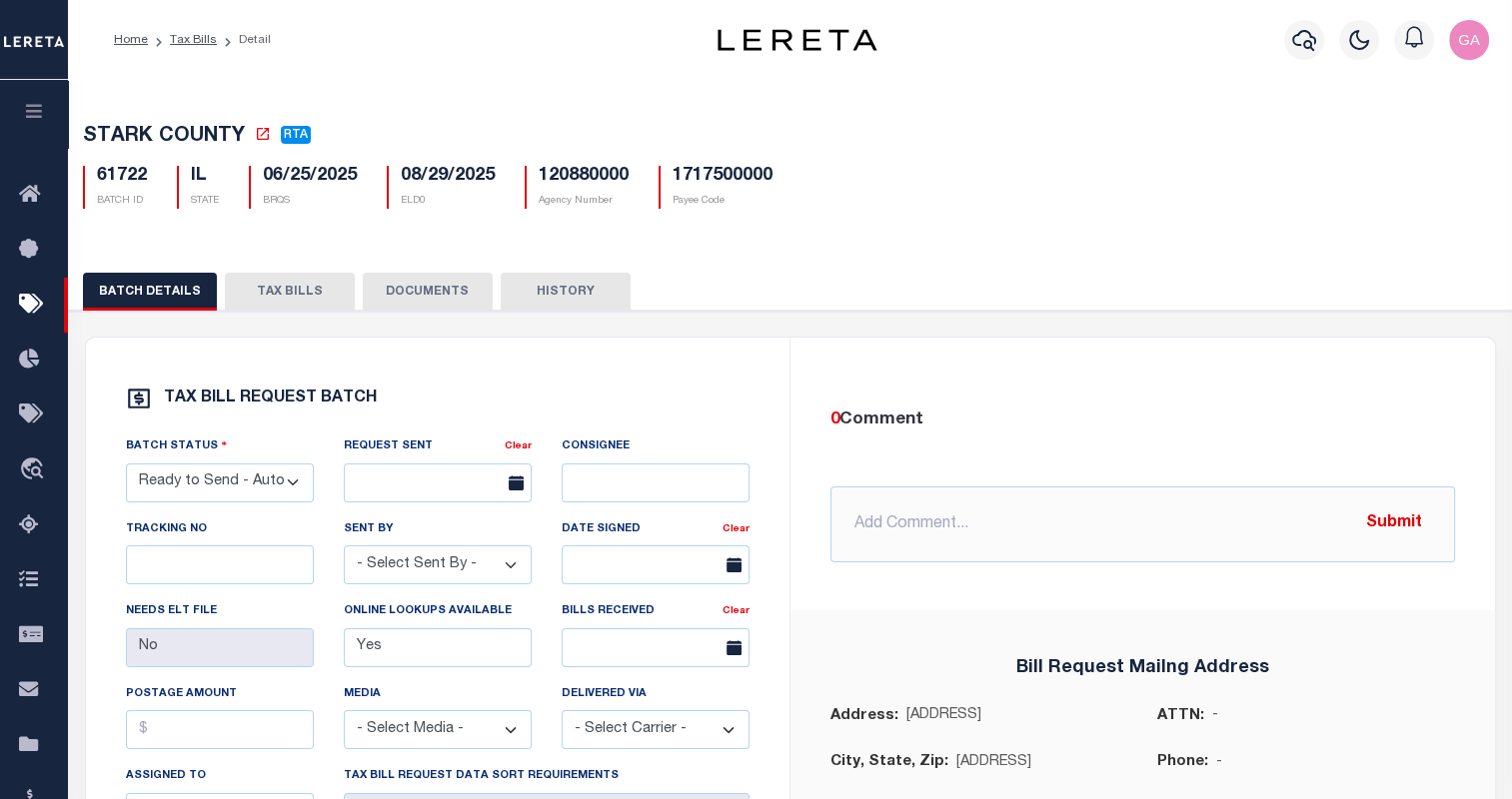 click on "TAX BILLS" at bounding box center [290, 292] 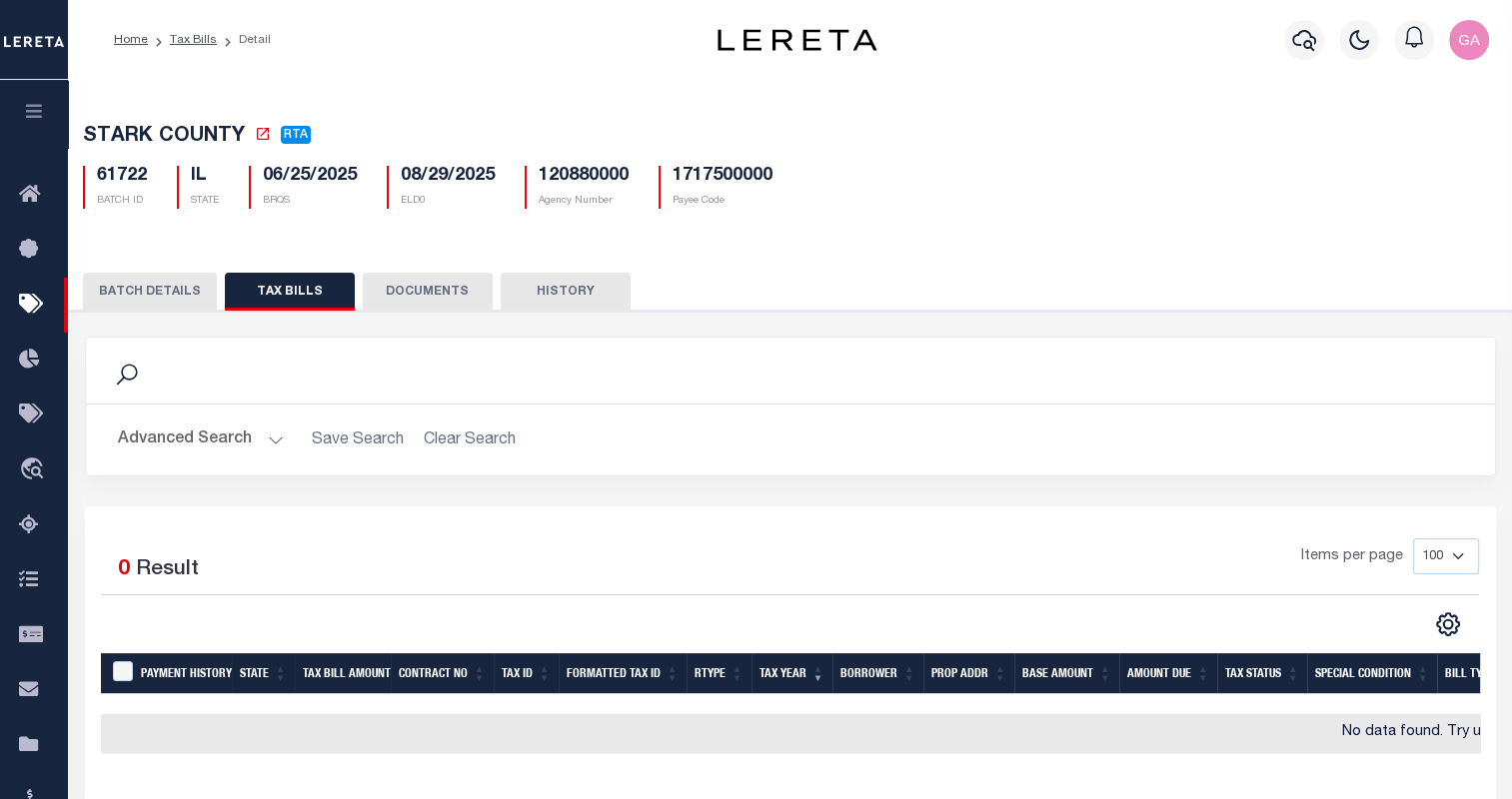 click on "DOCUMENTS" at bounding box center (428, 292) 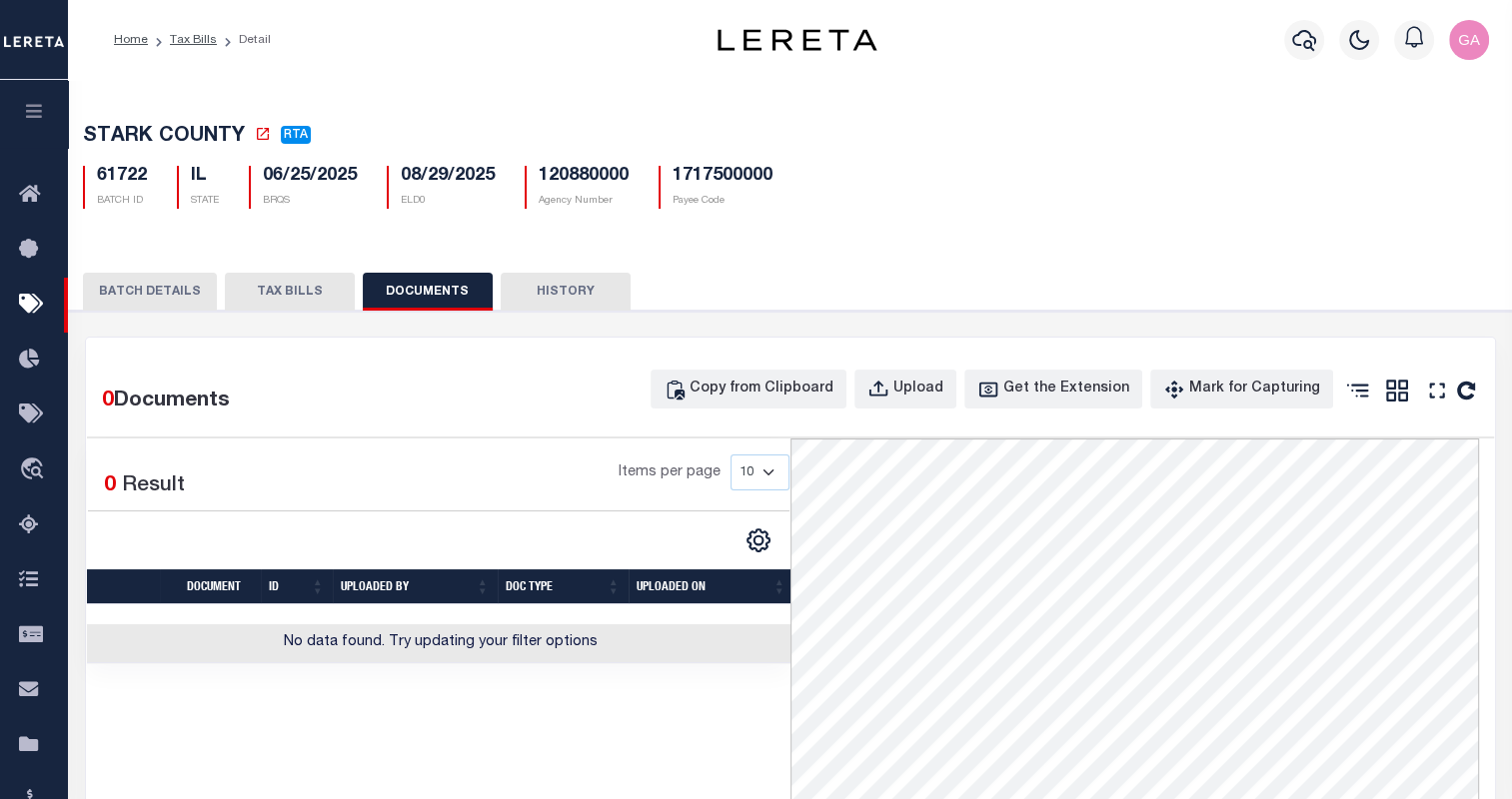 click at bounding box center (34, 111) 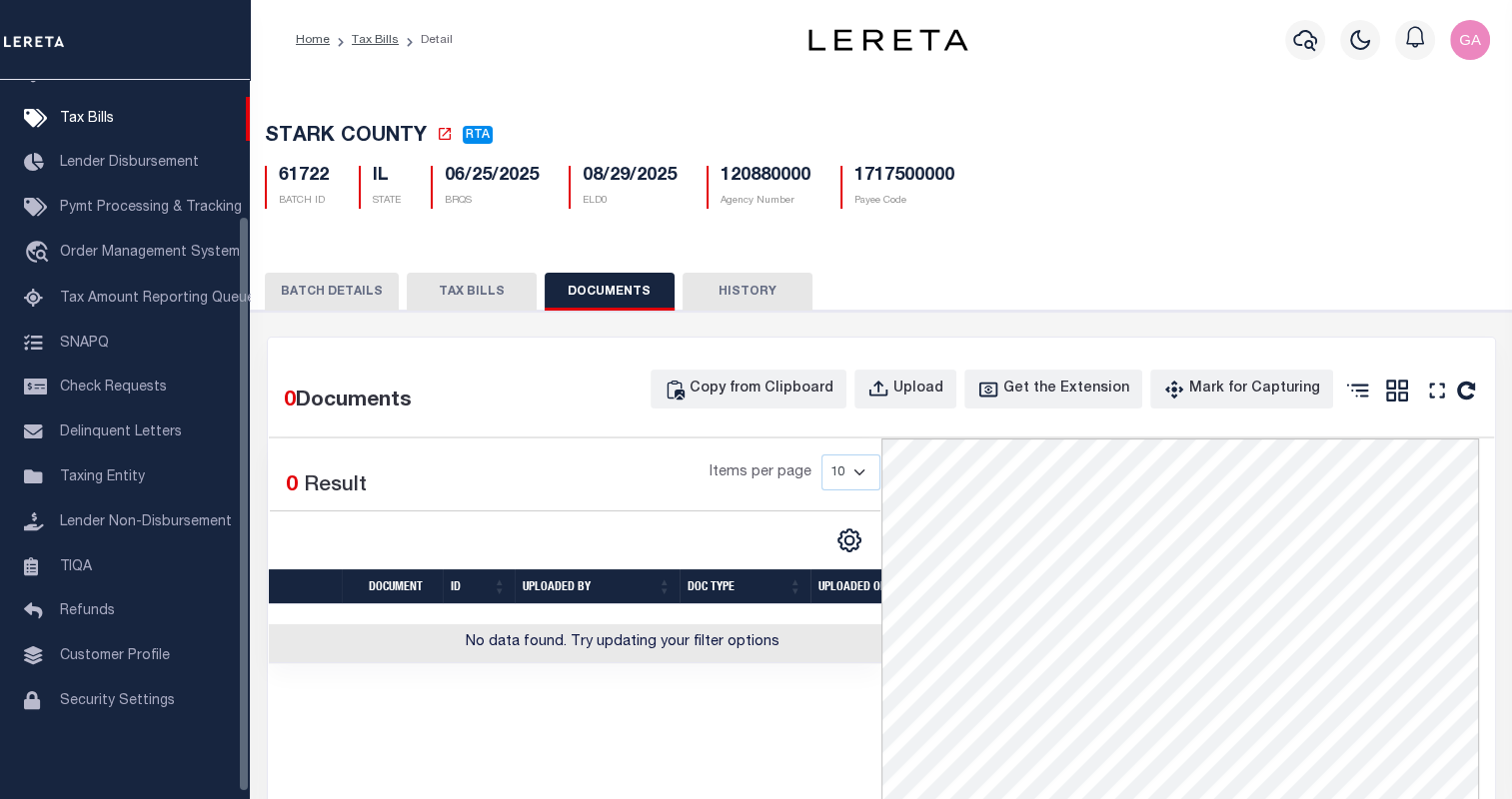 scroll, scrollTop: 177, scrollLeft: 0, axis: vertical 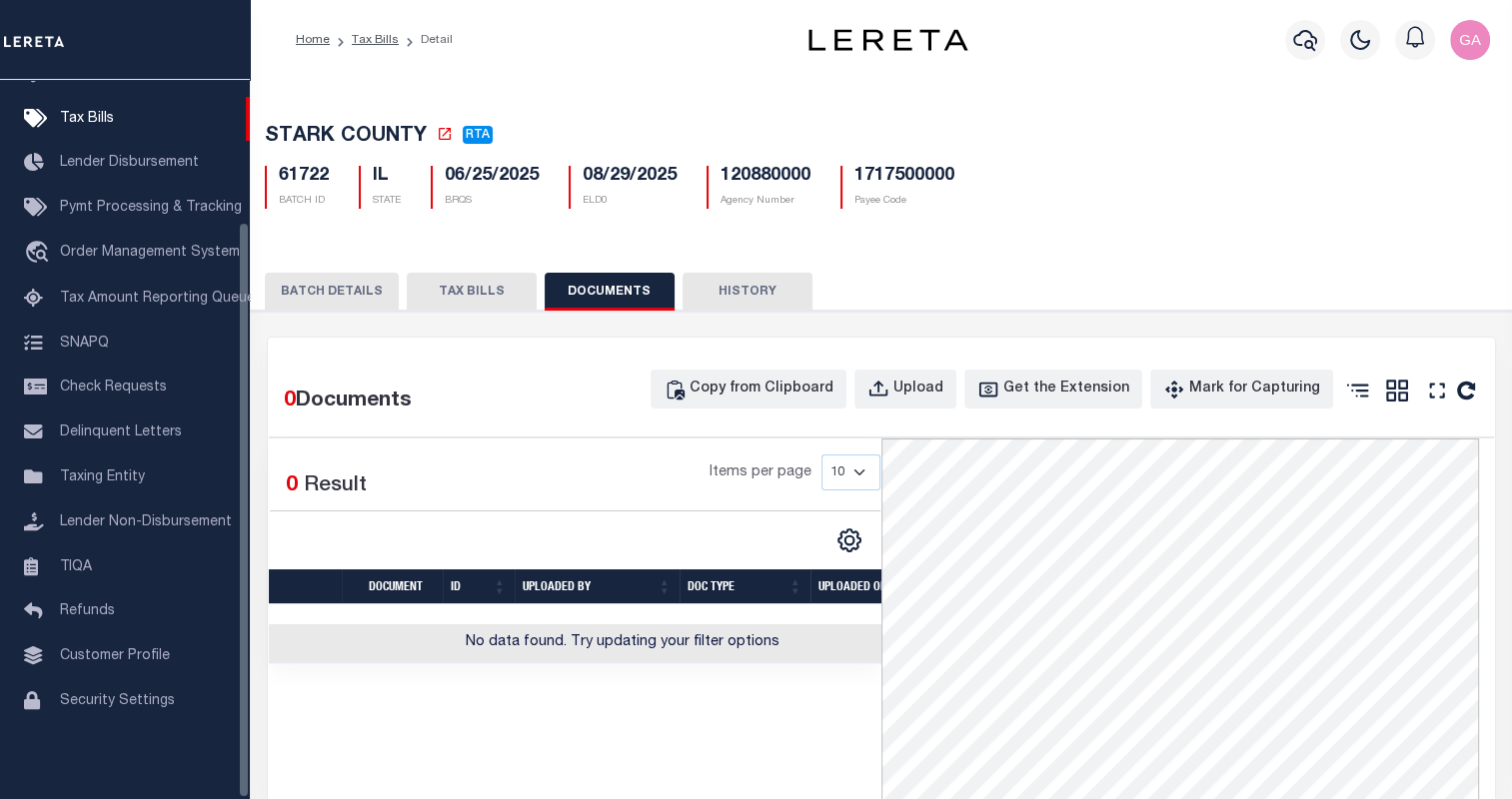 drag, startPoint x: 242, startPoint y: 332, endPoint x: 239, endPoint y: 507, distance: 175.02571 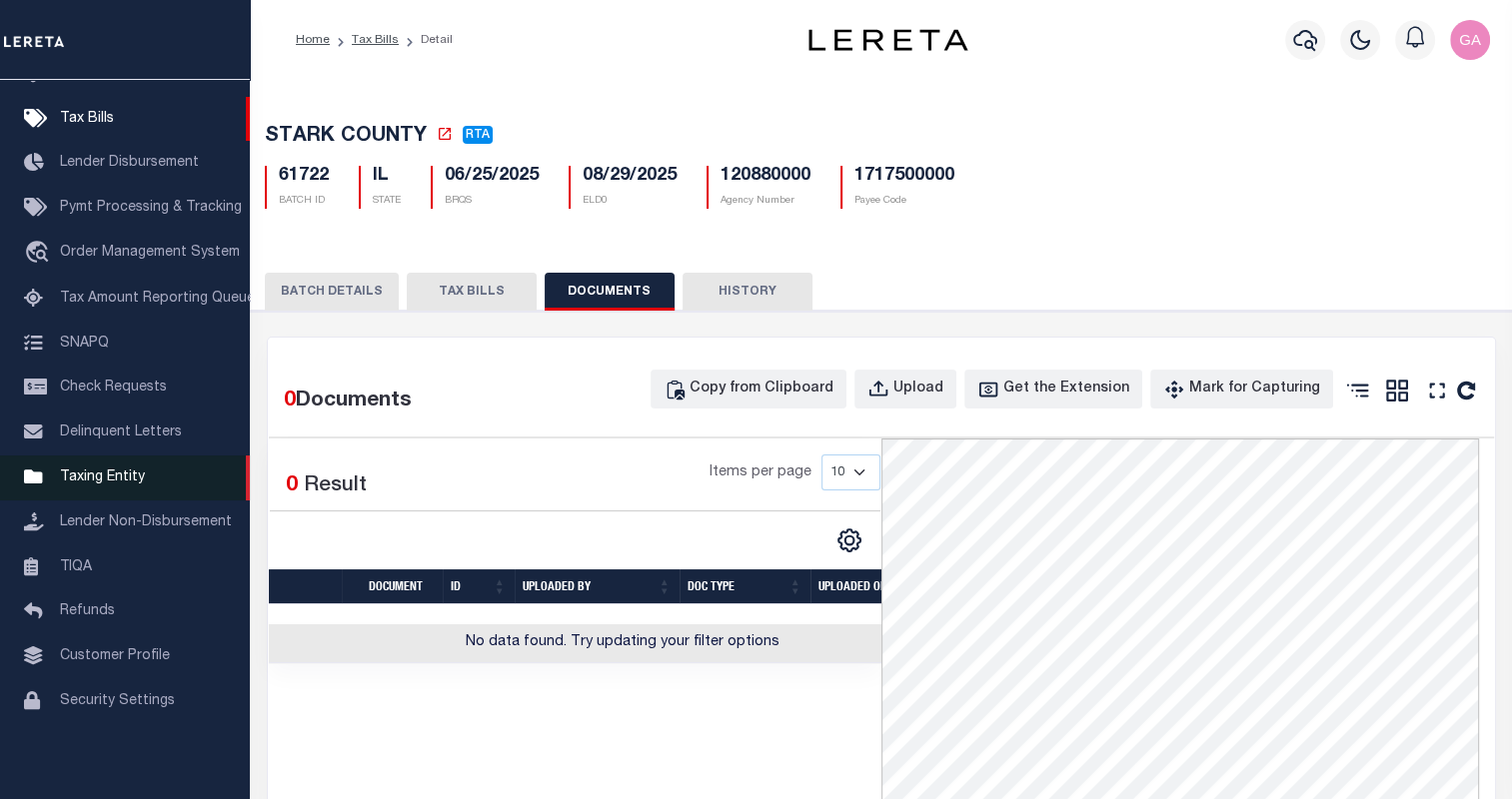 click on "Taxing Entity" at bounding box center (102, 477) 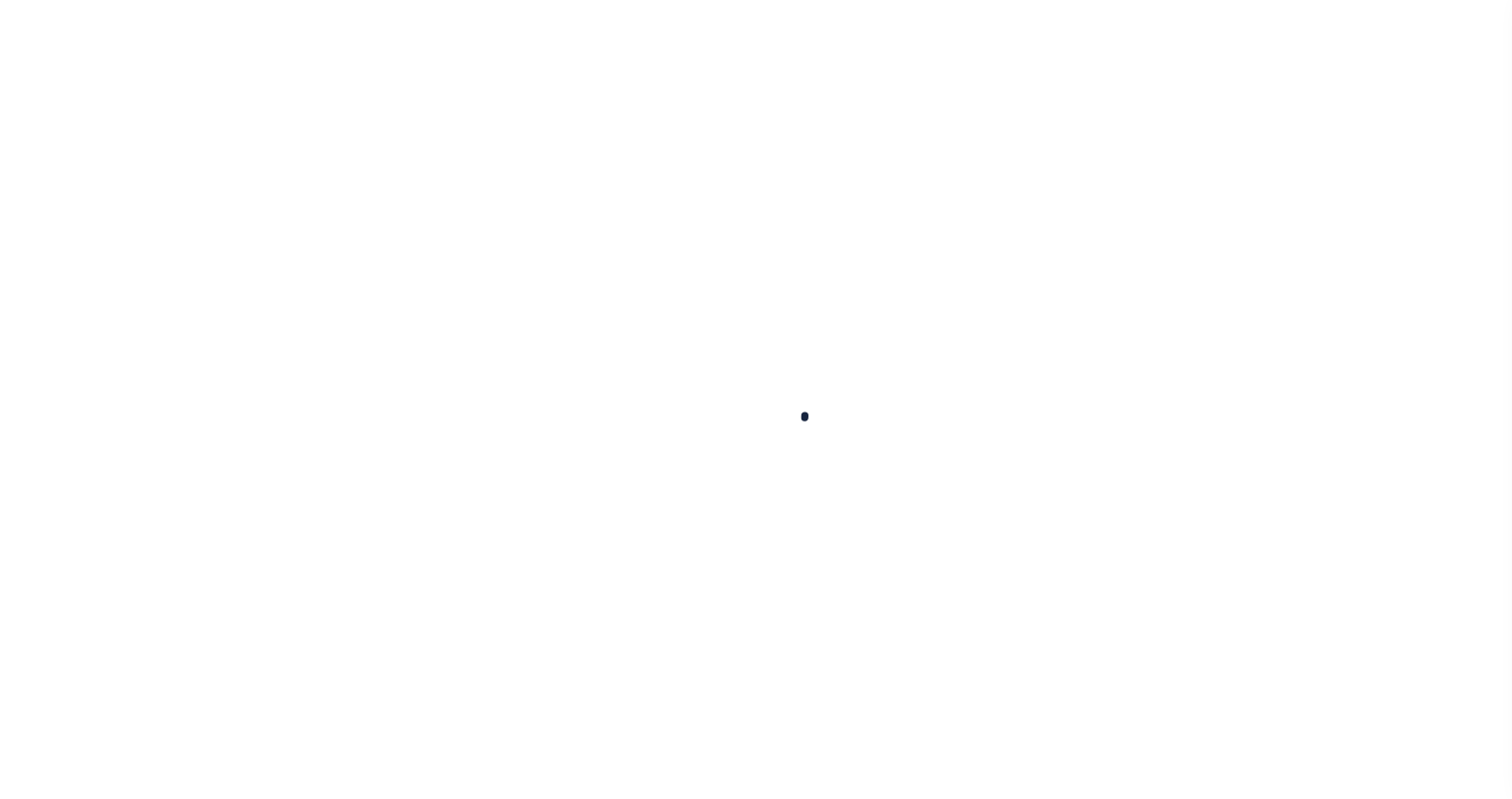 scroll, scrollTop: 0, scrollLeft: 0, axis: both 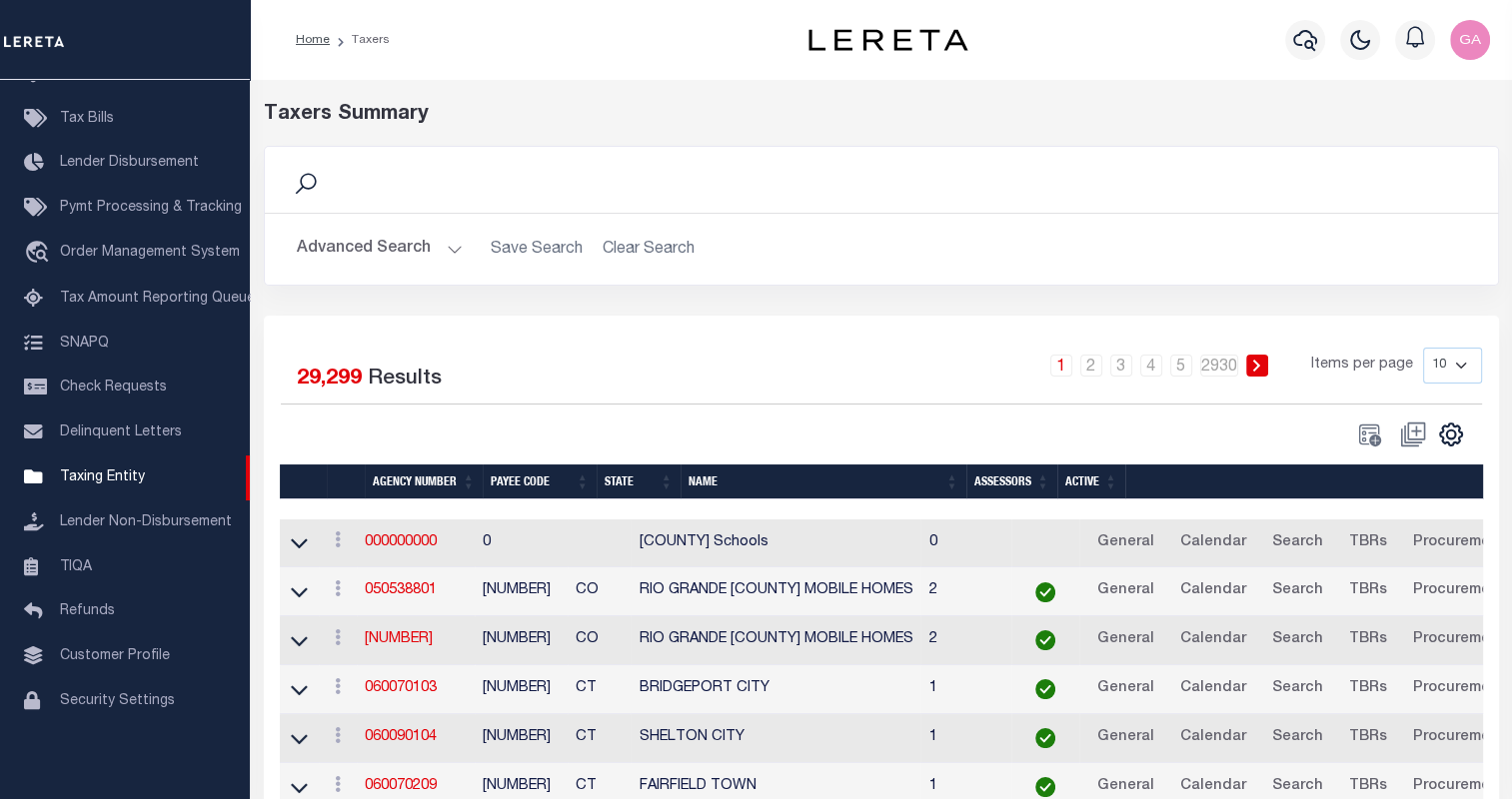 click on "Advanced Search" at bounding box center [380, 249] 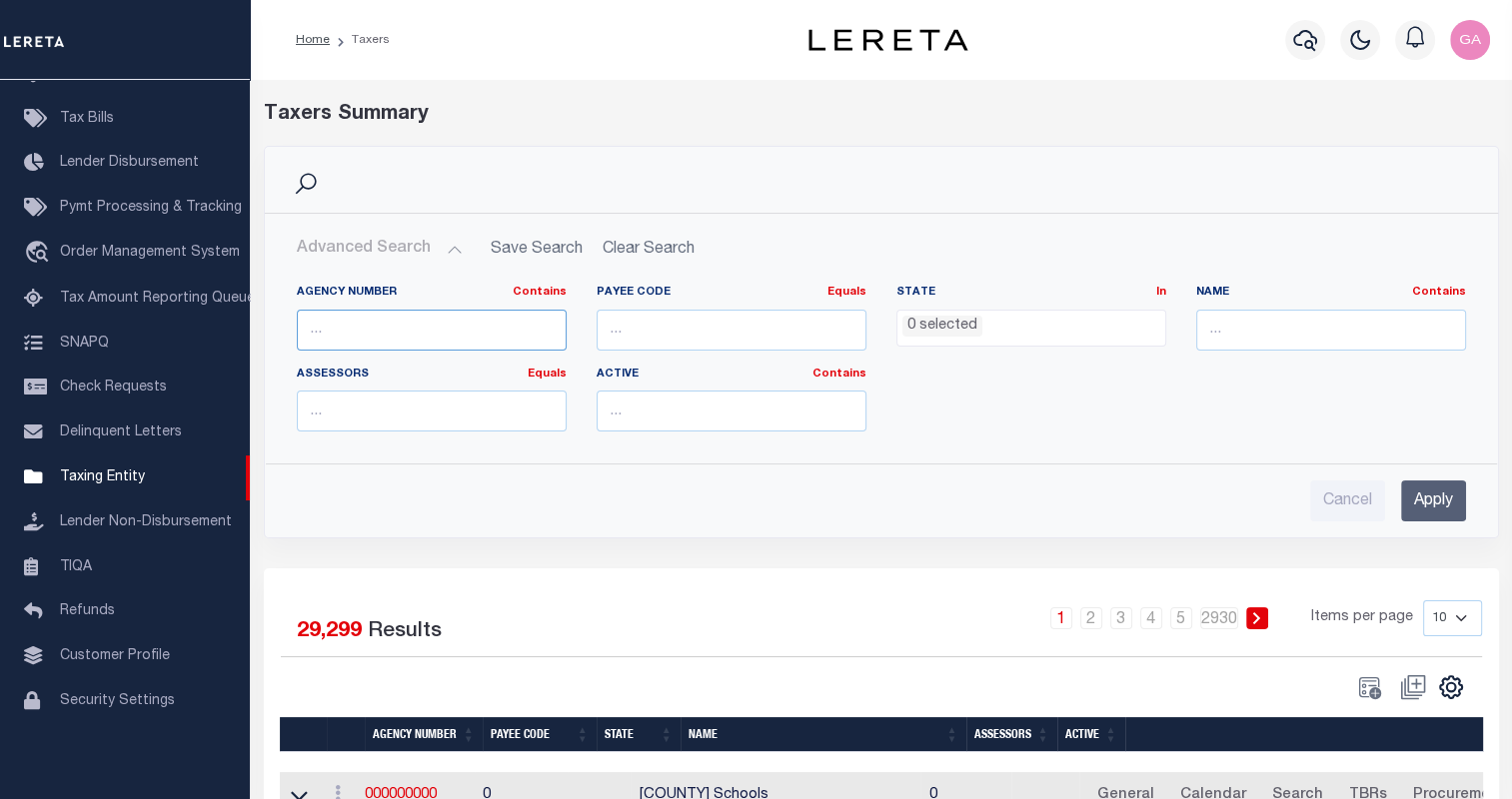 click at bounding box center (432, 330) 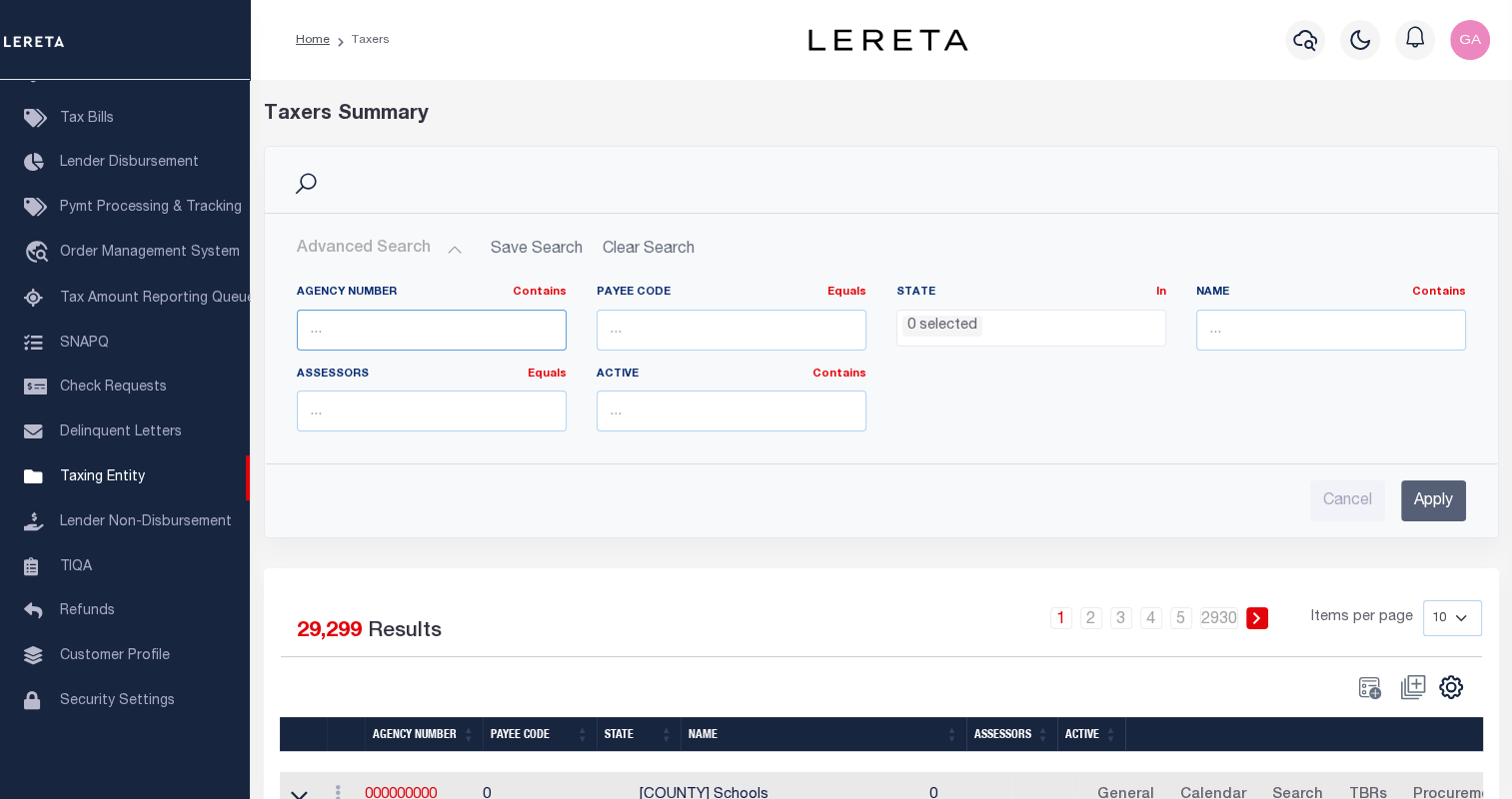 paste on "120180000" 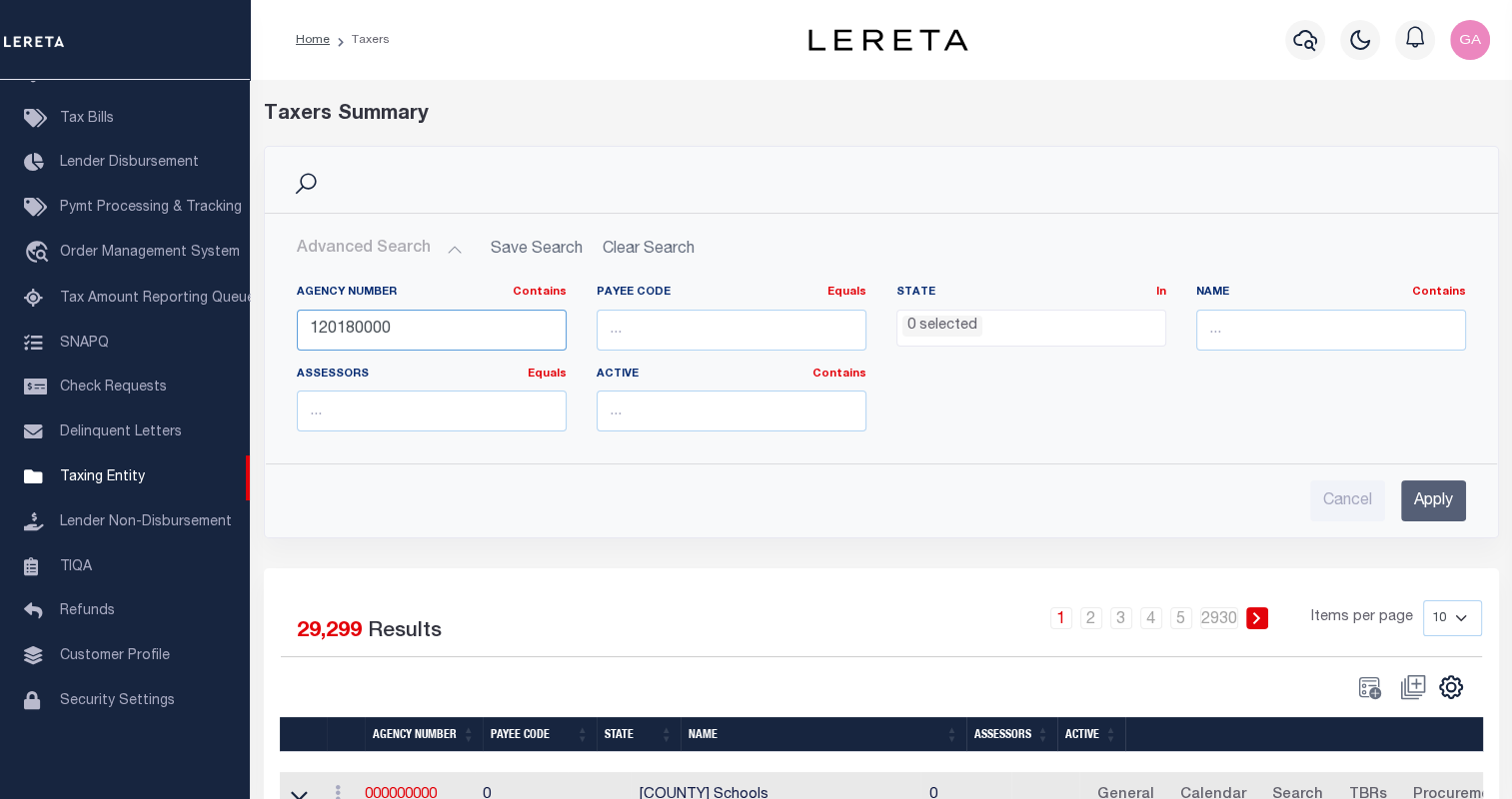 type on "120180000" 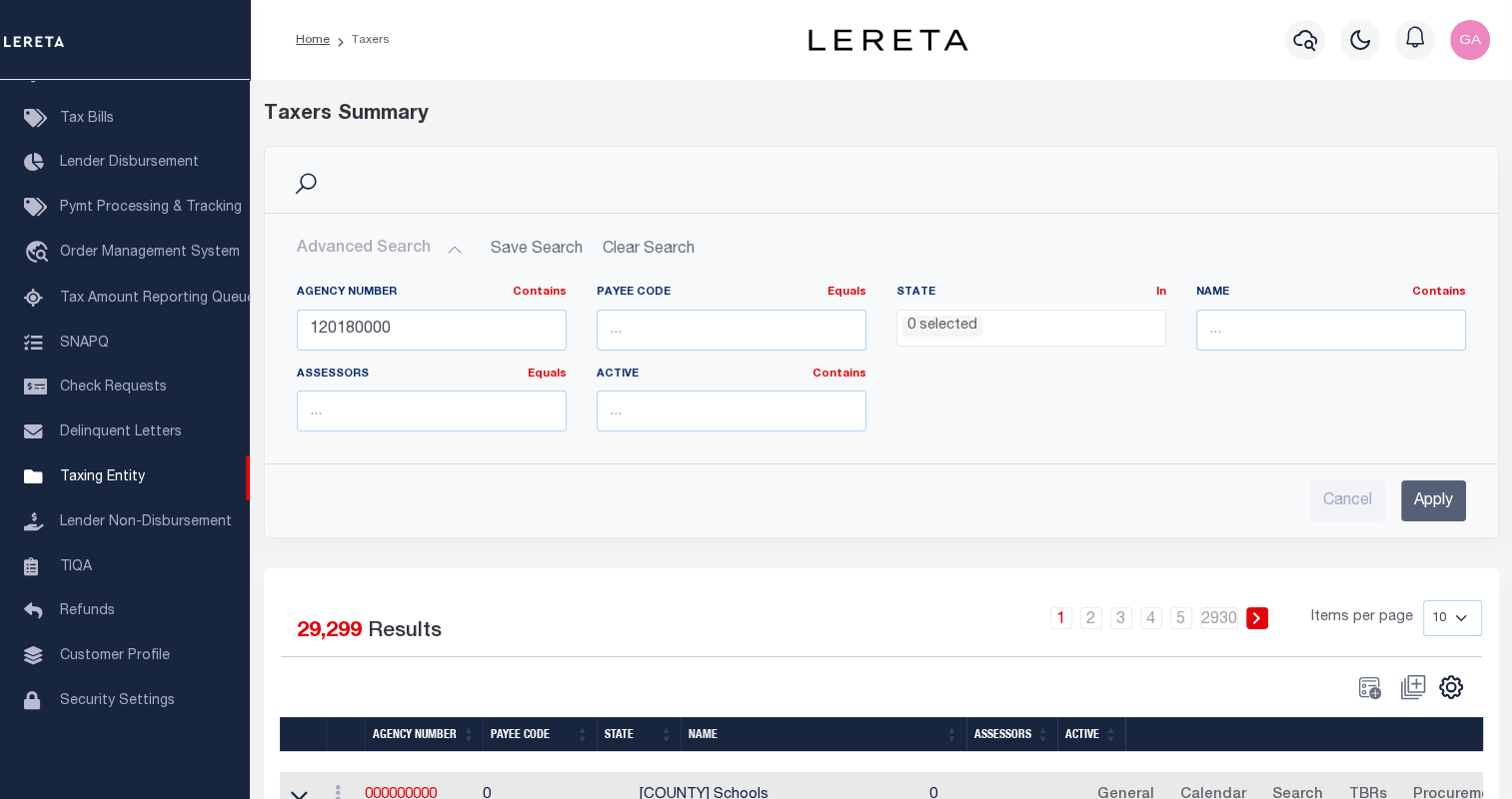 click on "Apply" at bounding box center (1433, 500) 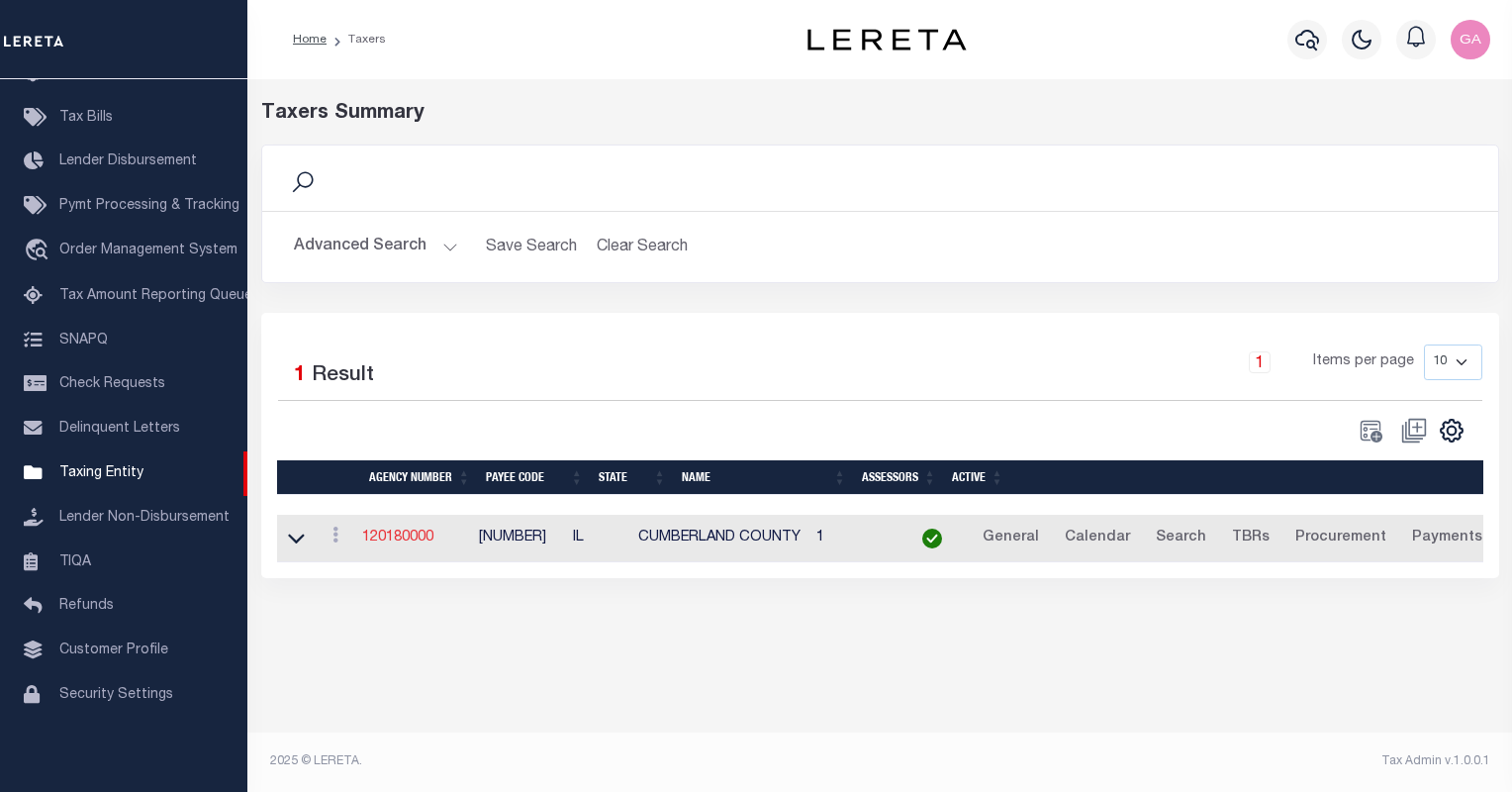 click on "120180000" at bounding box center [398, 538] 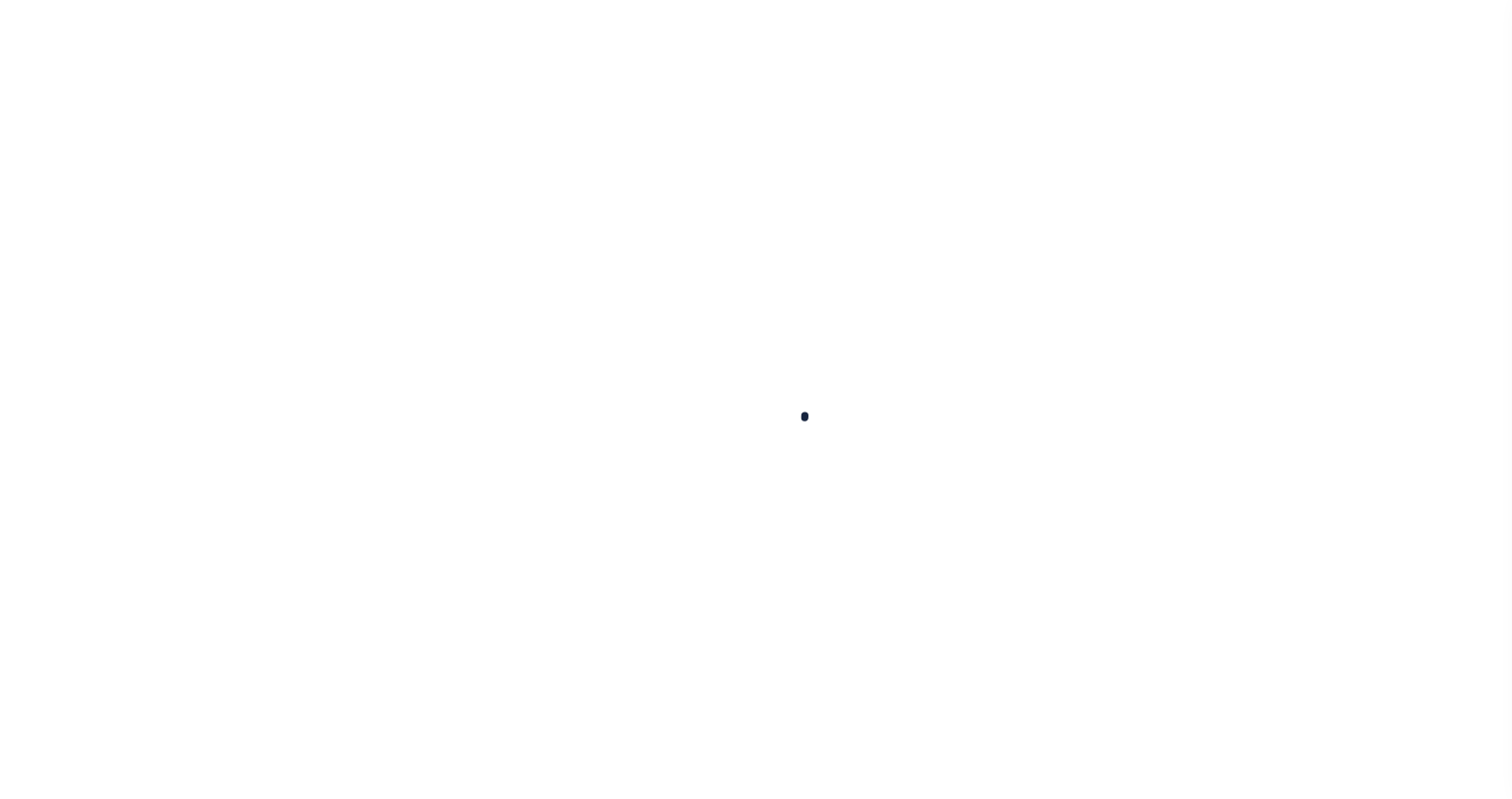 select 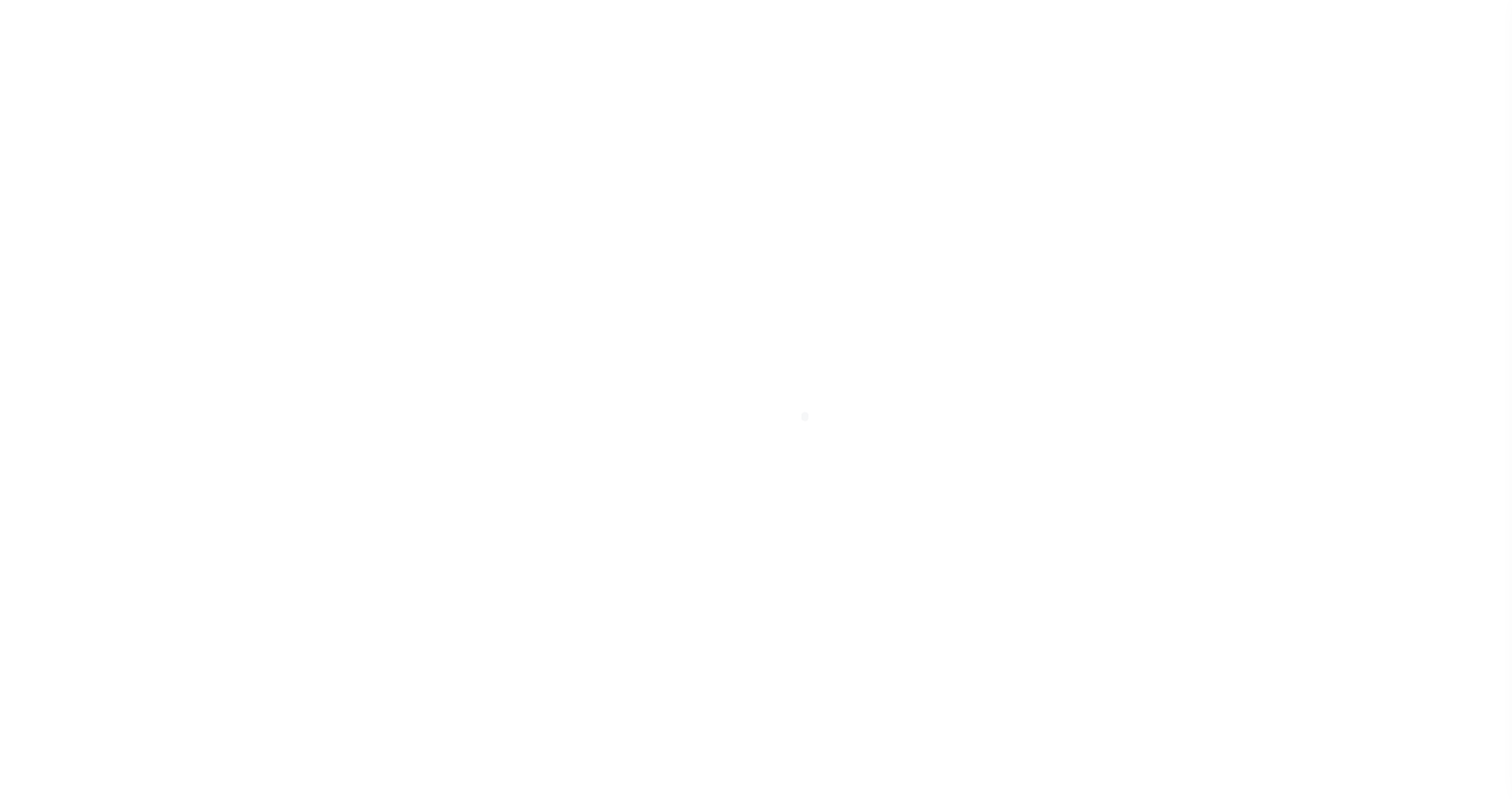 checkbox on "false" 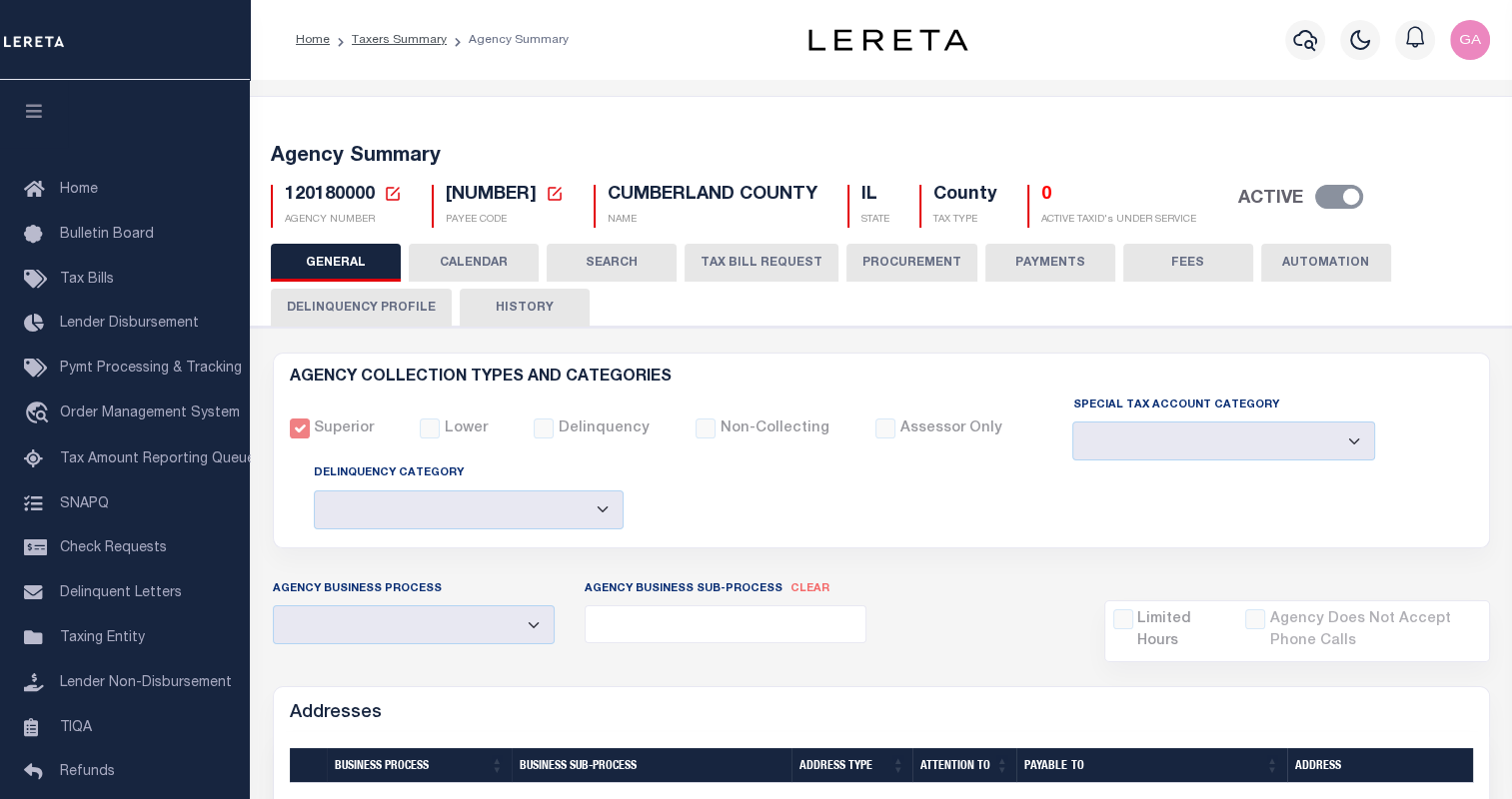 click on "TAX BILL REQUEST" at bounding box center [761, 263] 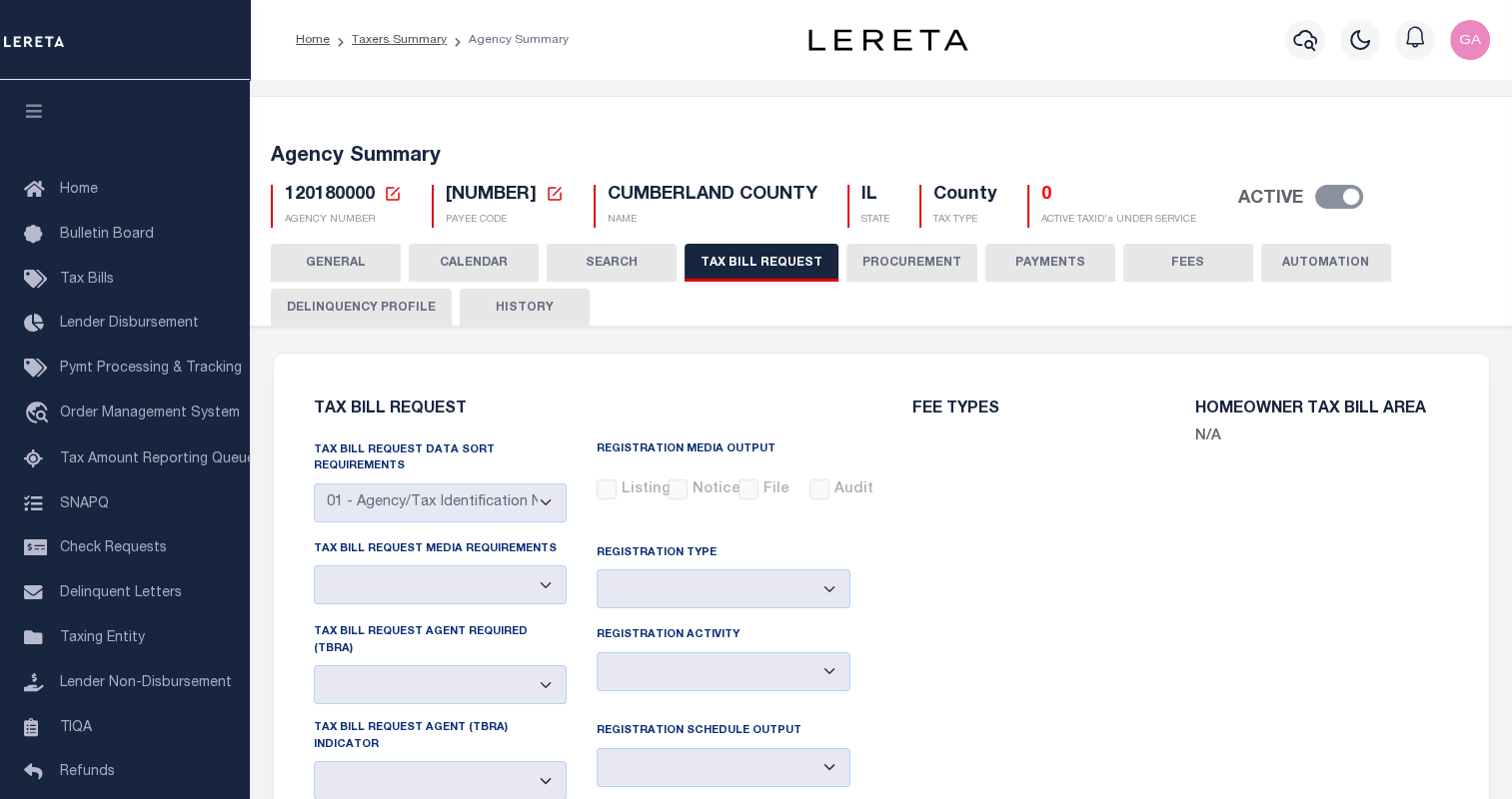 select on "29" 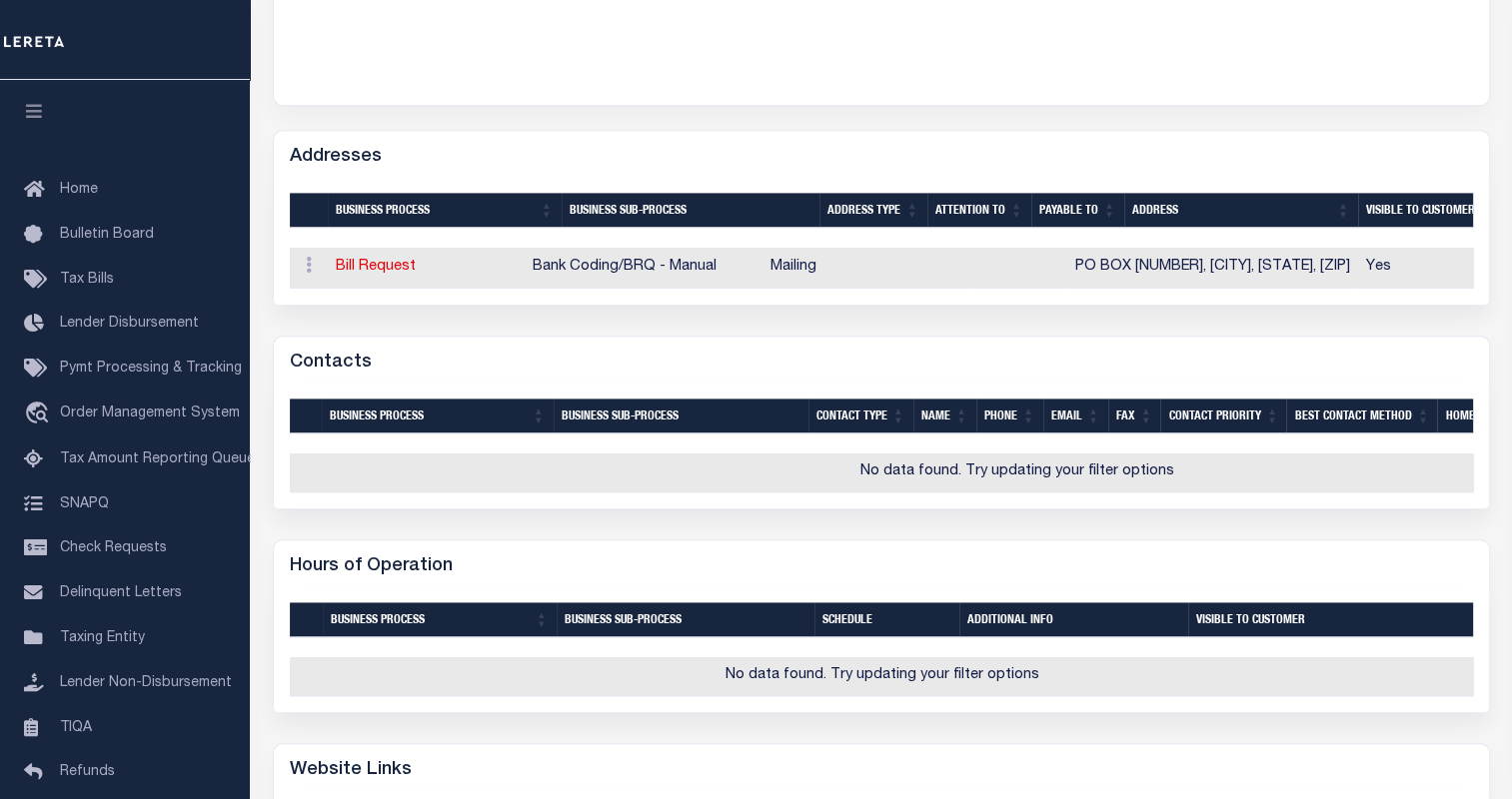 scroll, scrollTop: 1134, scrollLeft: 0, axis: vertical 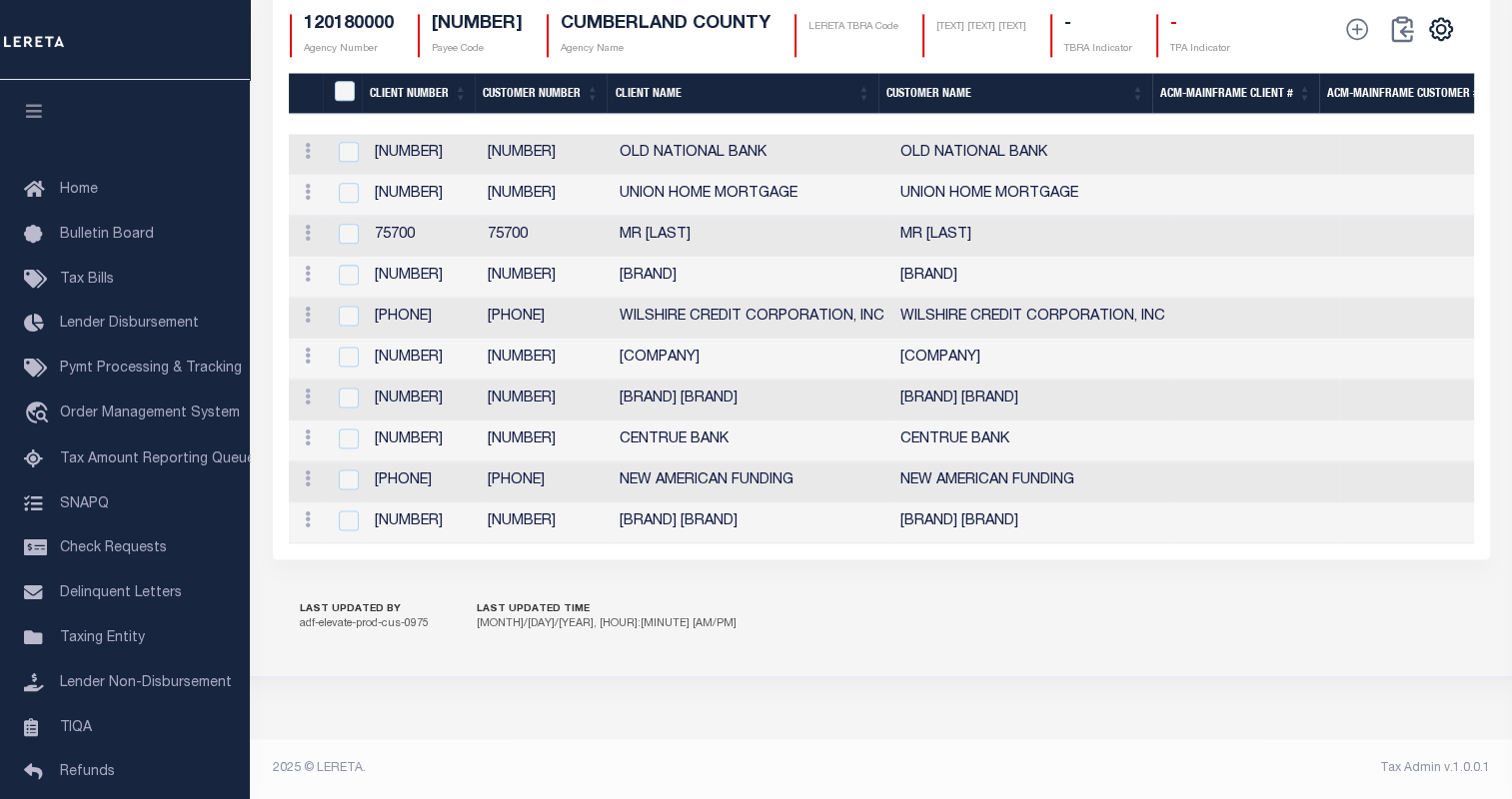 drag, startPoint x: 738, startPoint y: 555, endPoint x: 833, endPoint y: 537, distance: 96.69023 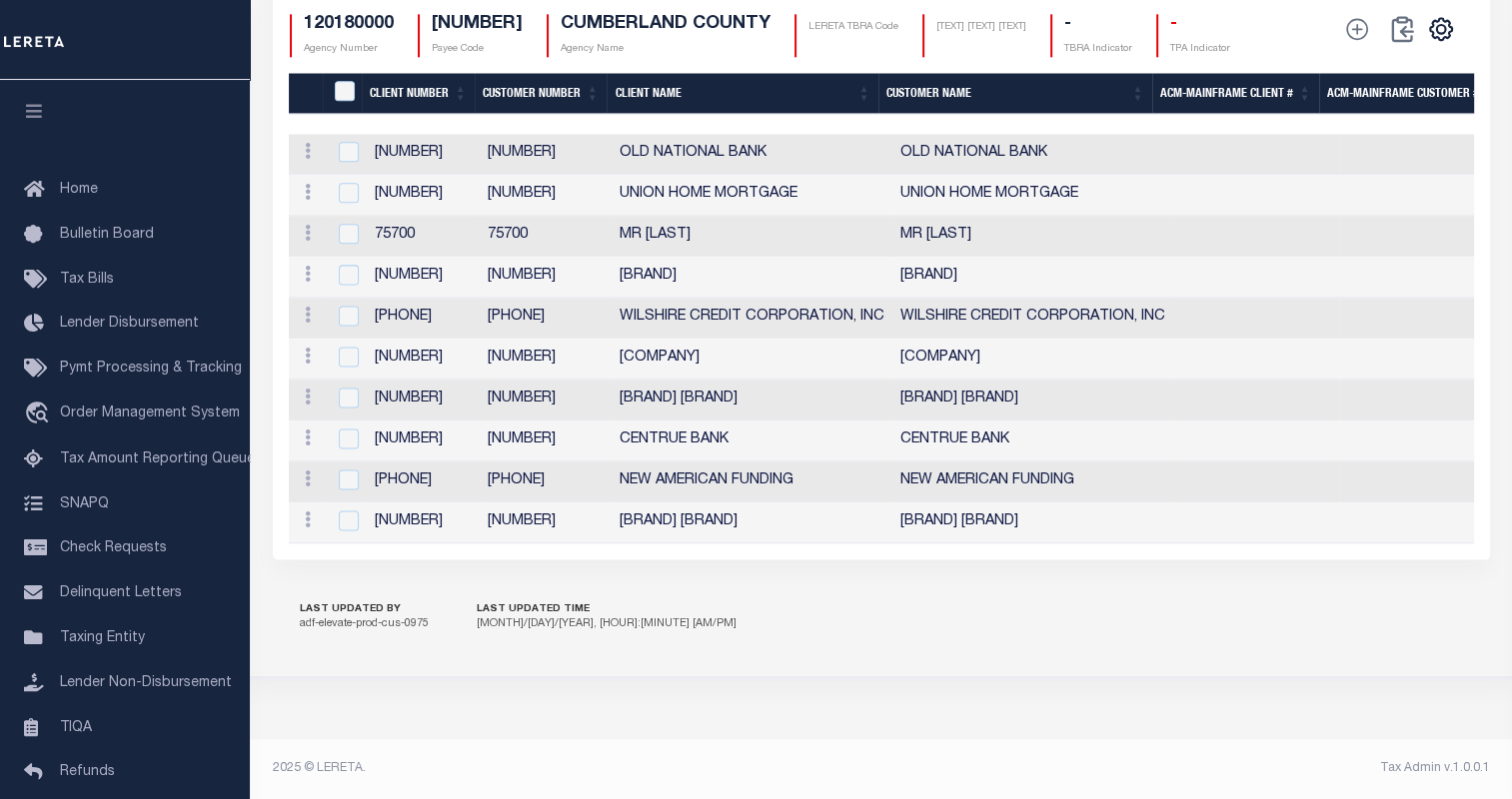 scroll, scrollTop: 0, scrollLeft: 56, axis: horizontal 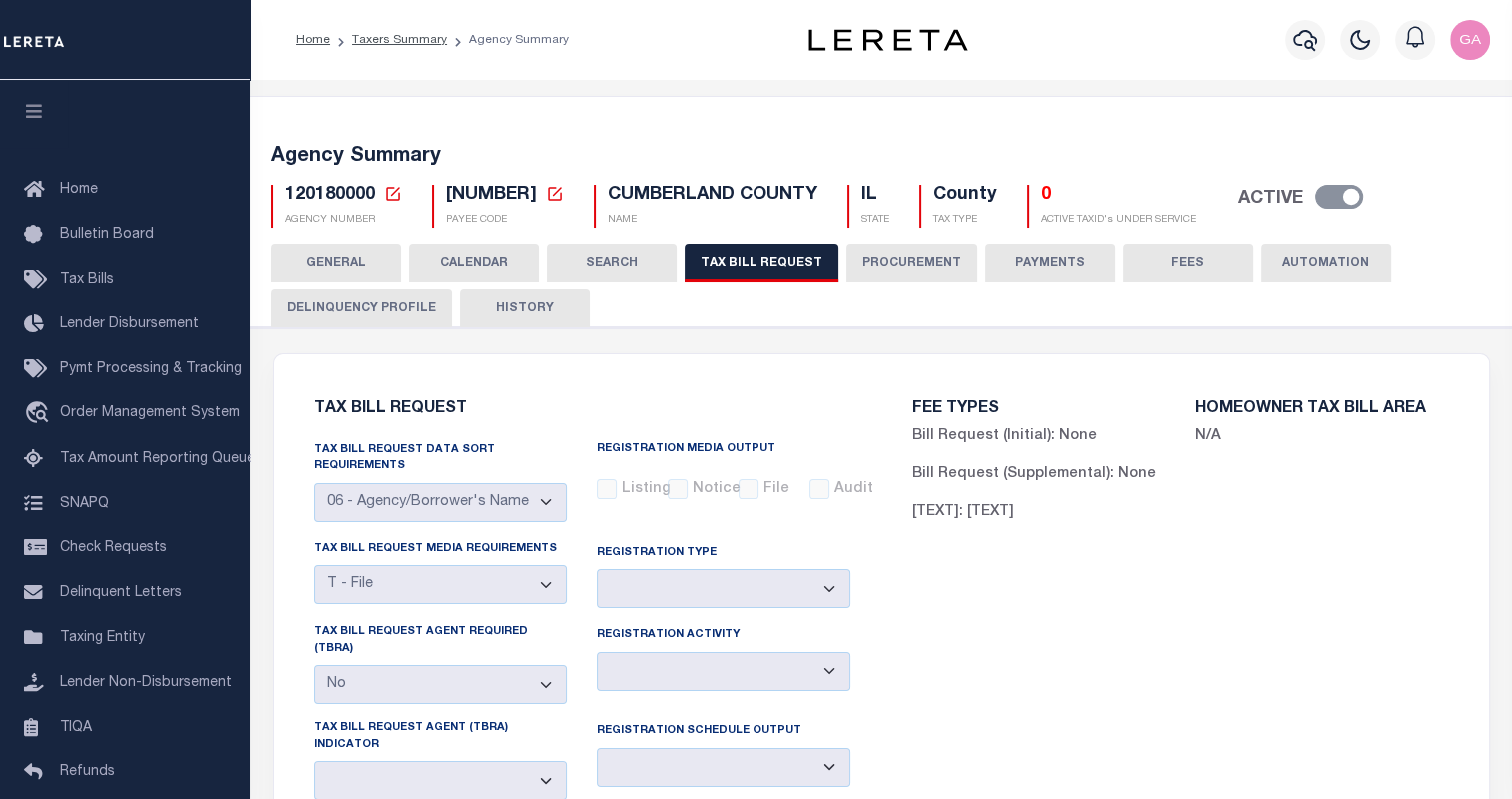 click on "CALENDAR" at bounding box center [474, 263] 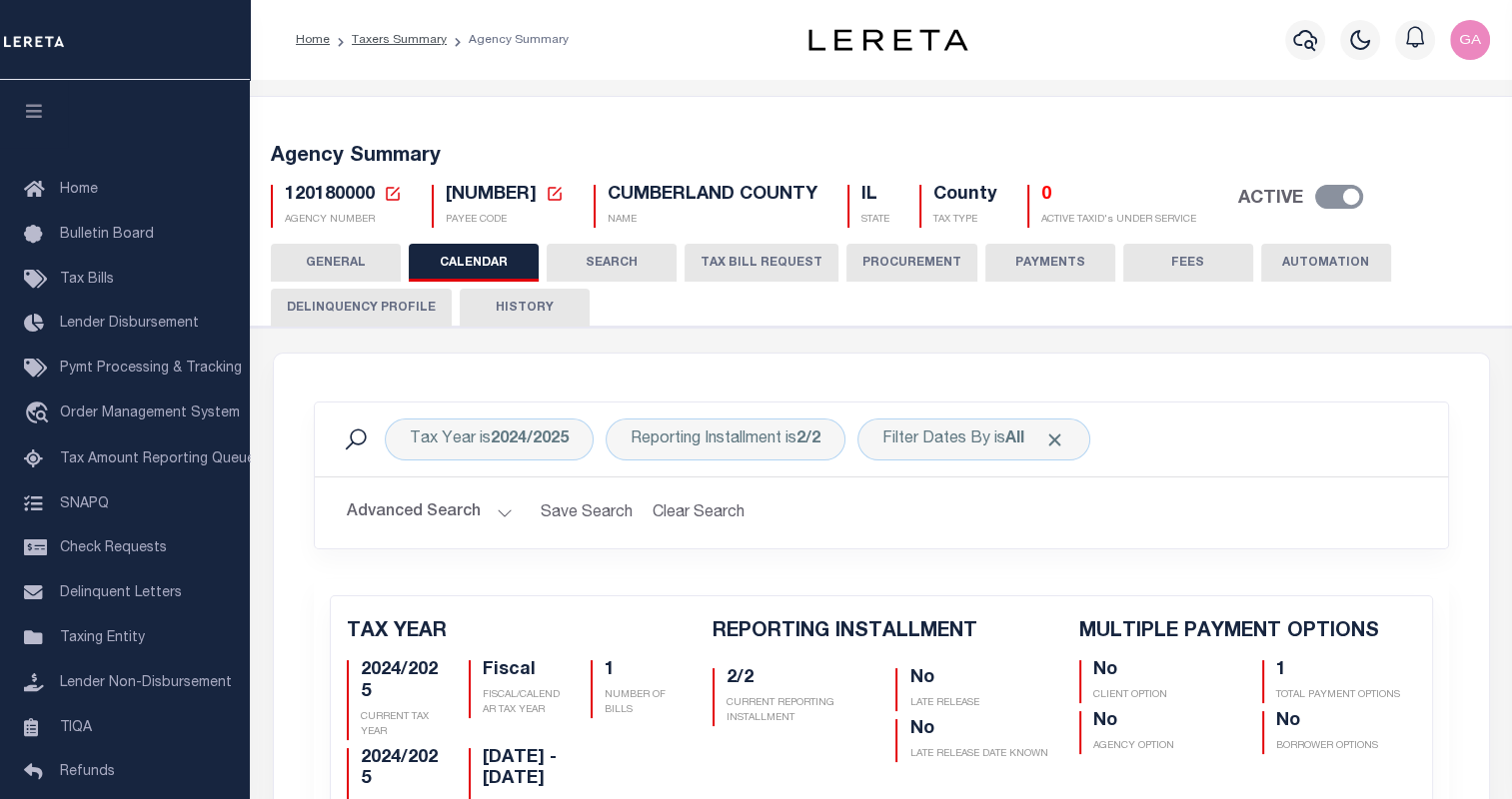 checkbox on "false" 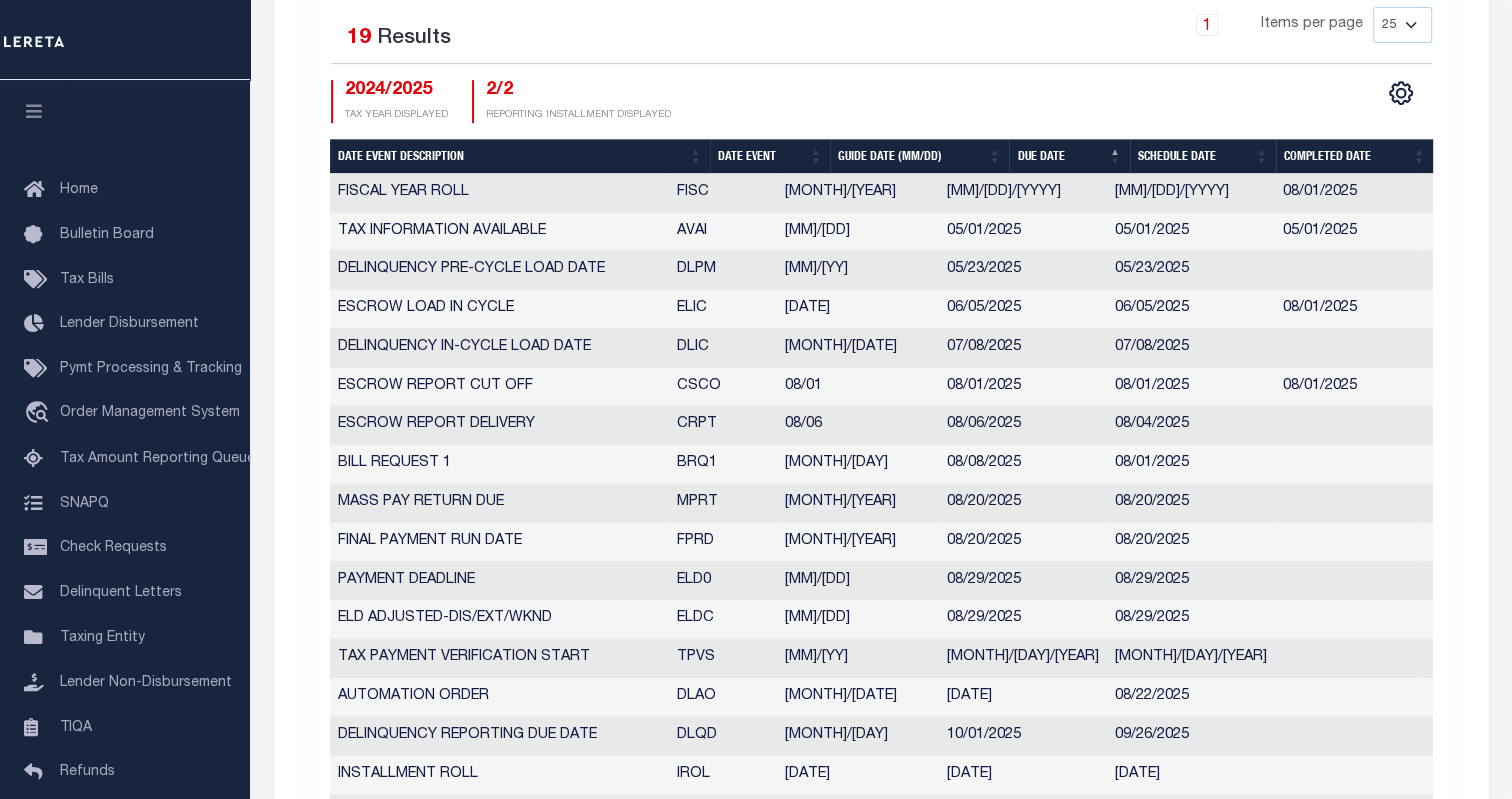 scroll, scrollTop: 848, scrollLeft: 0, axis: vertical 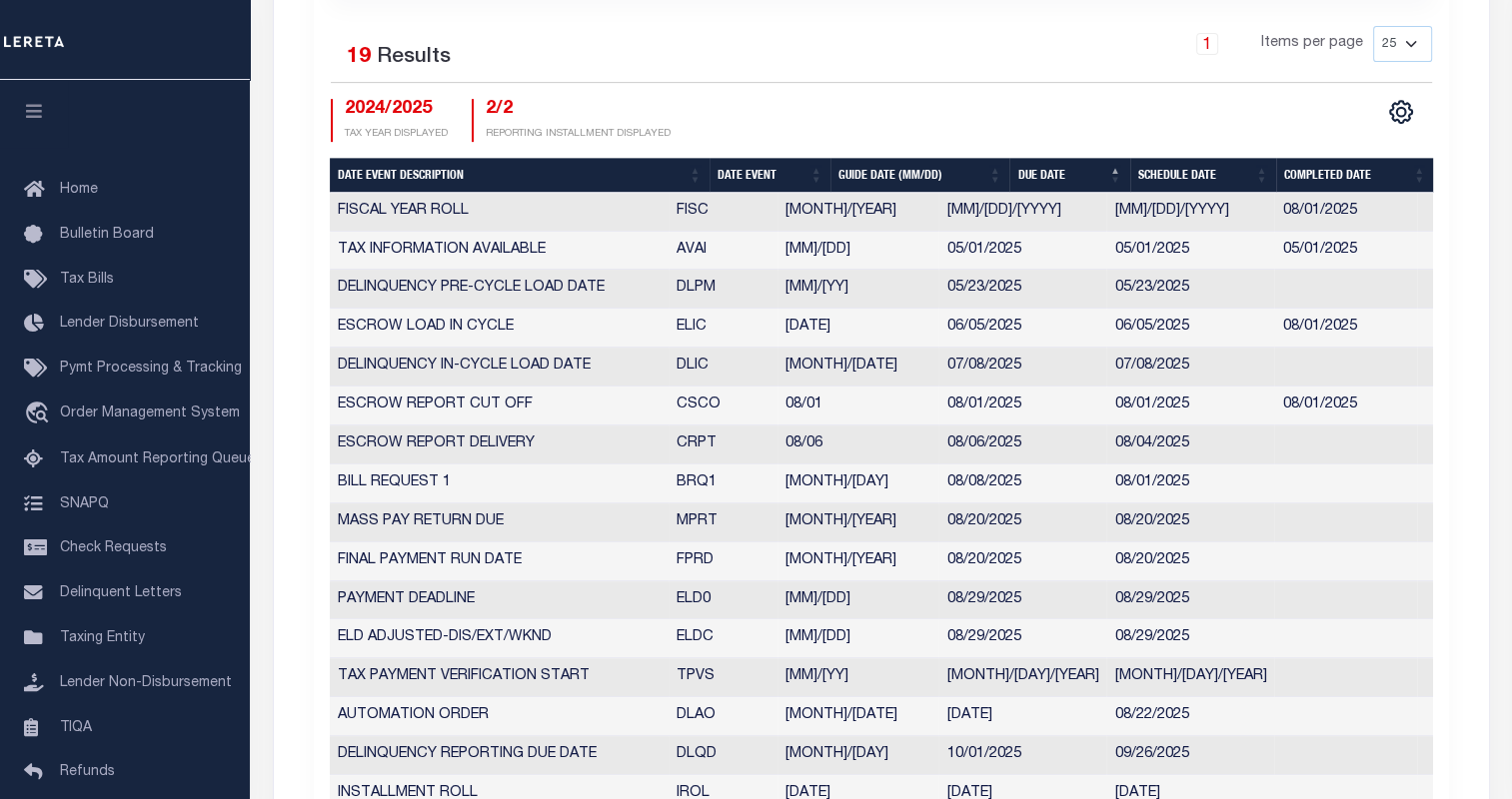type 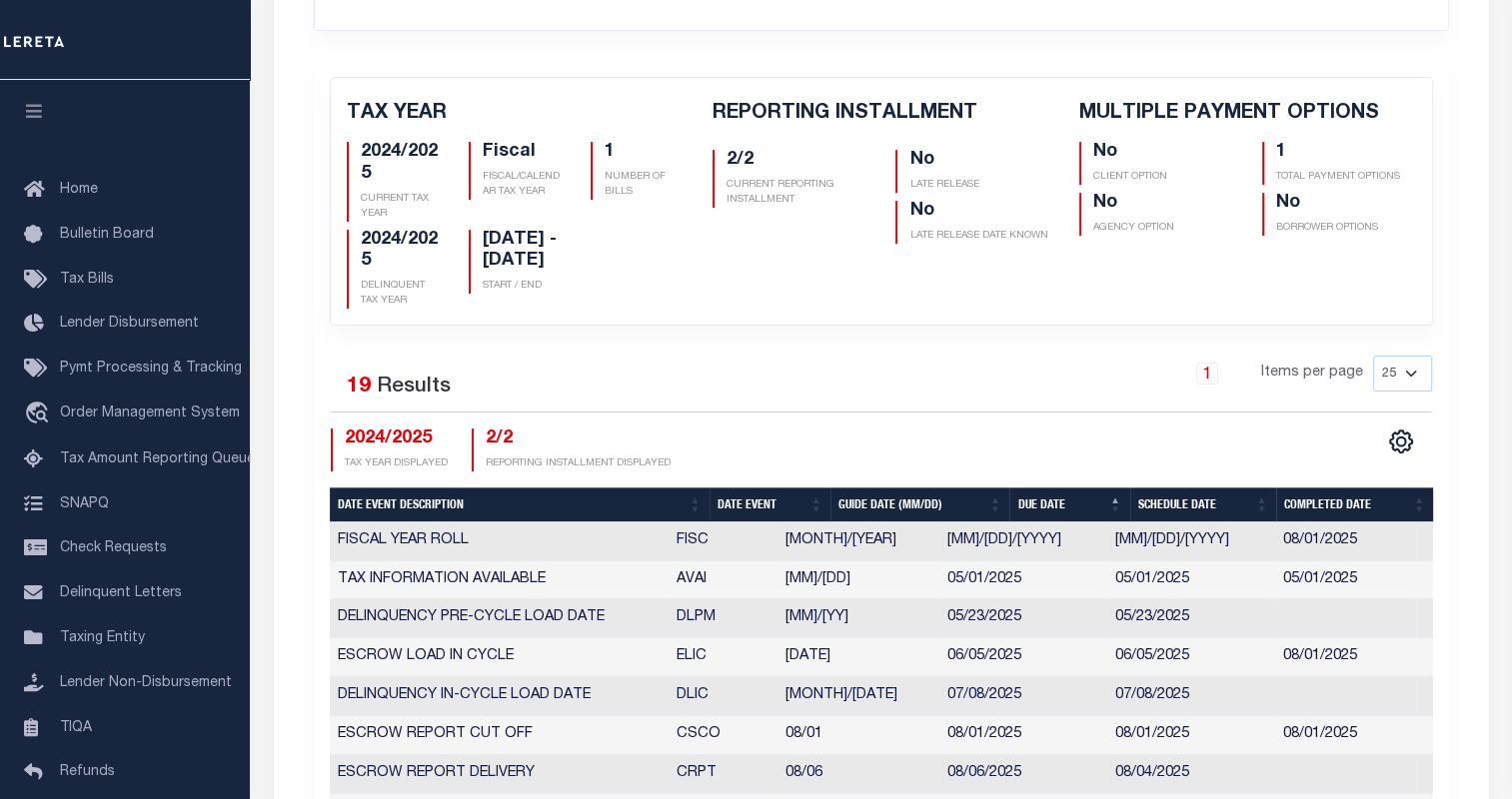 scroll, scrollTop: 451, scrollLeft: 0, axis: vertical 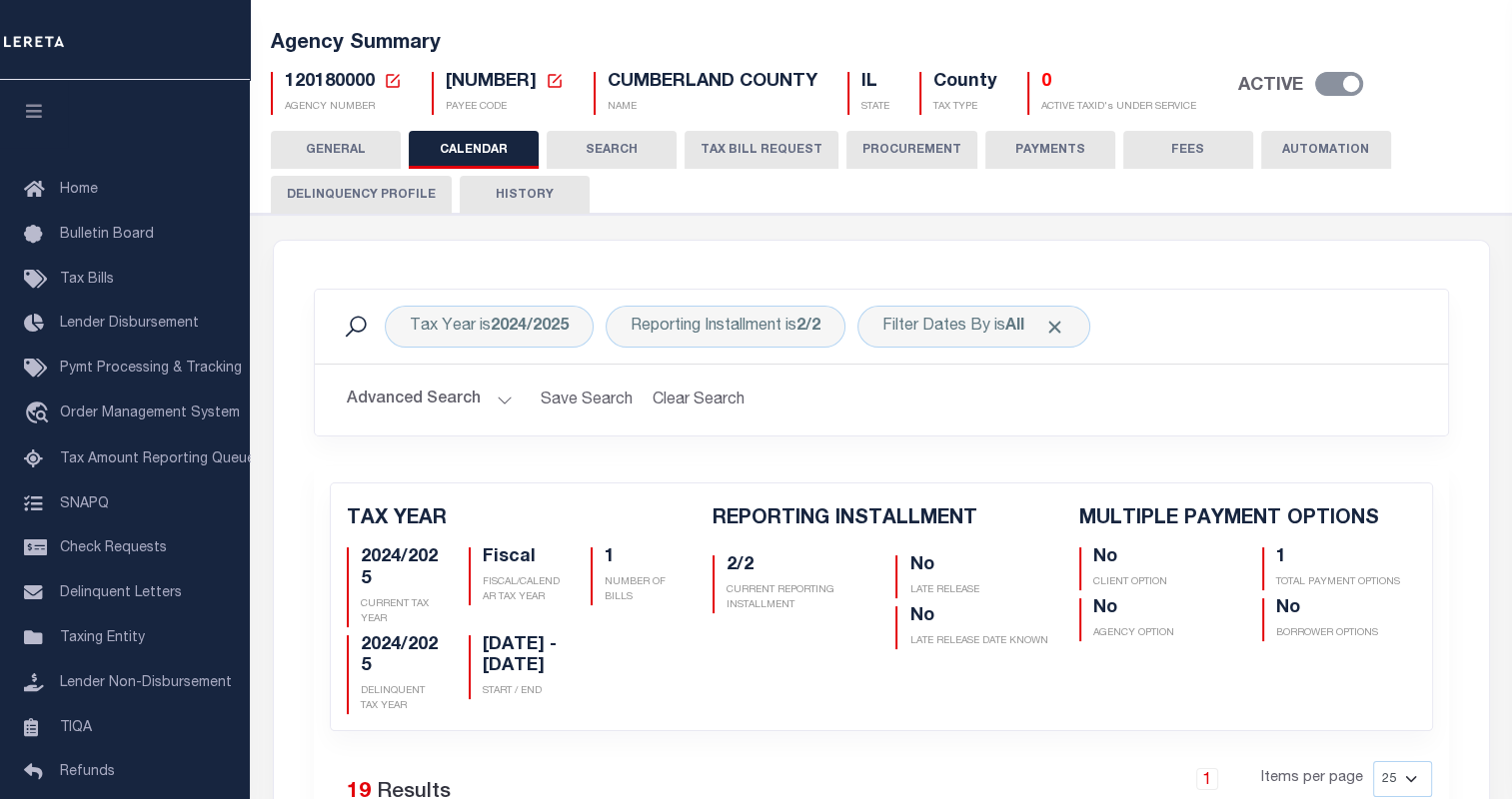 click on "HISTORY" at bounding box center [525, 195] 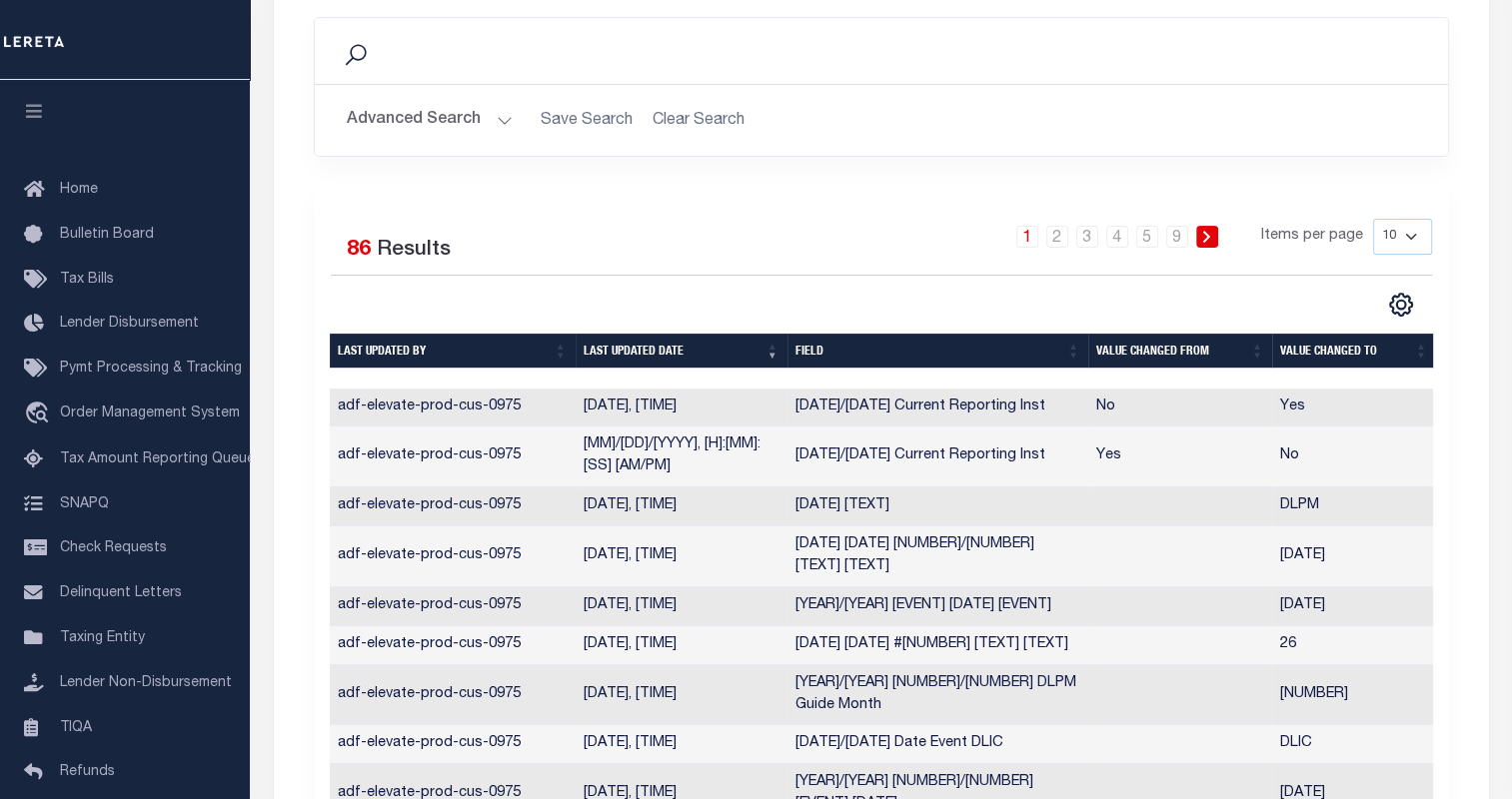scroll, scrollTop: 333, scrollLeft: 0, axis: vertical 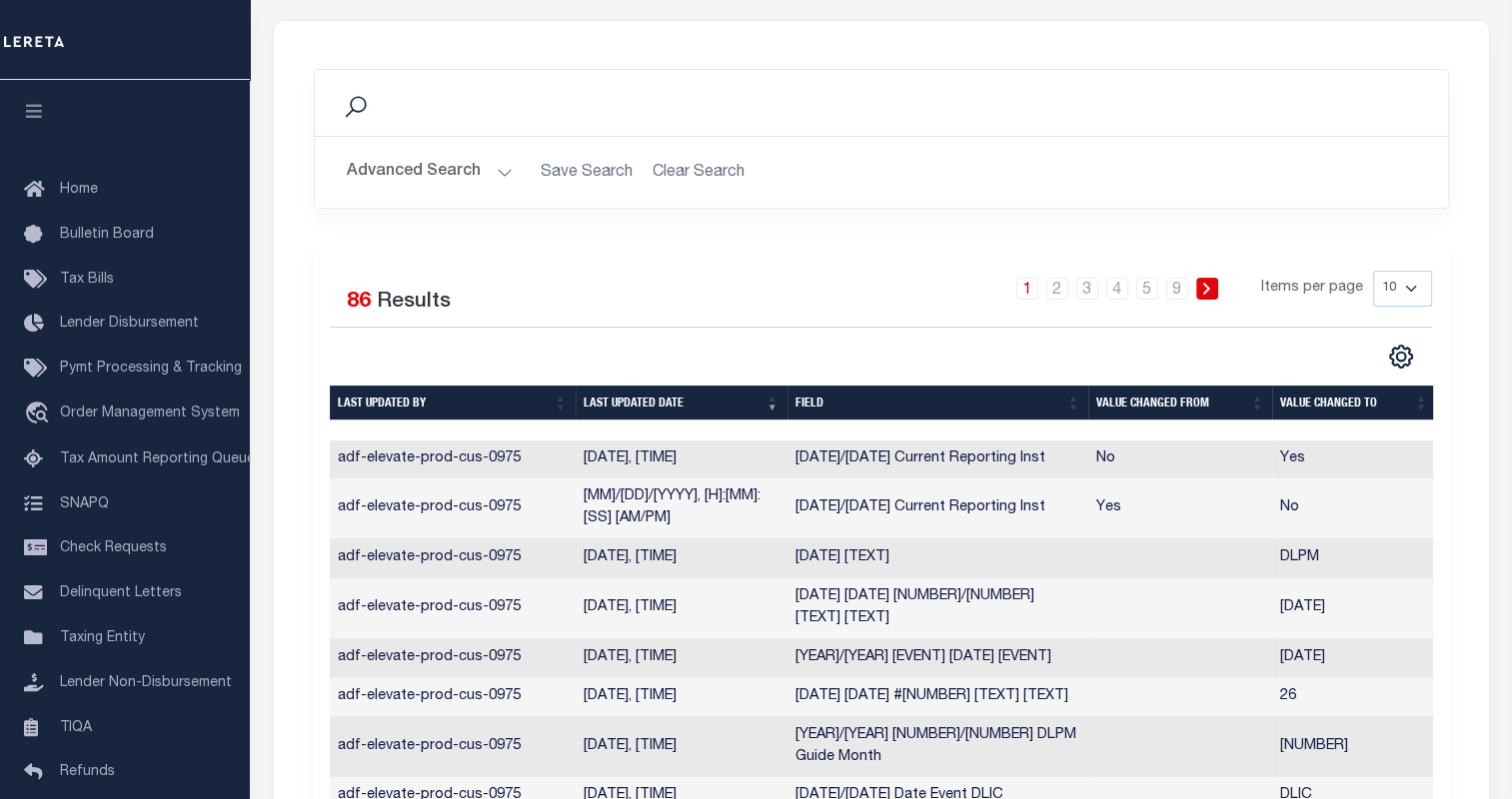 click on "Last updated date" at bounding box center [682, 402] 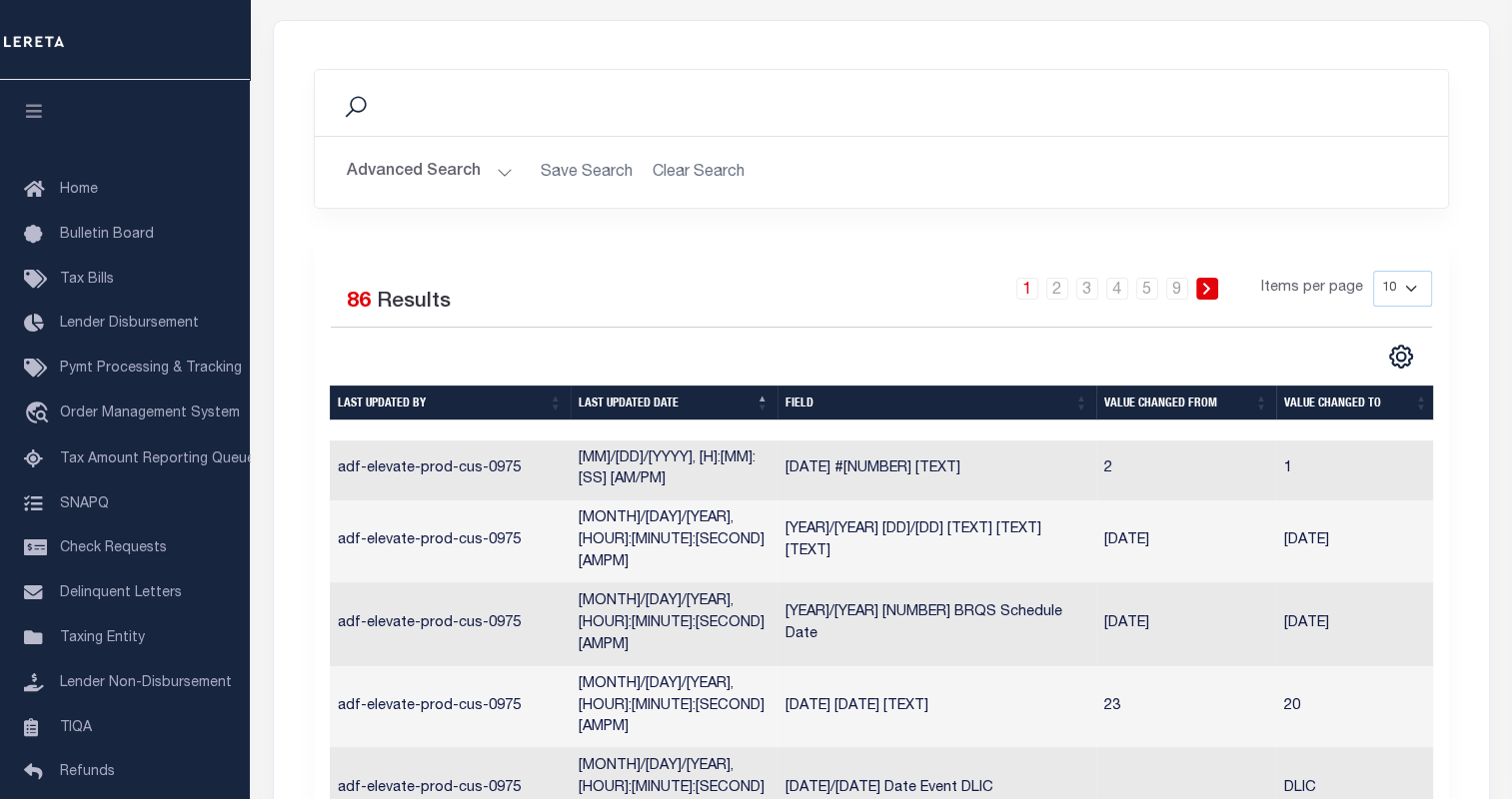 click on "Last updated date" at bounding box center (674, 402) 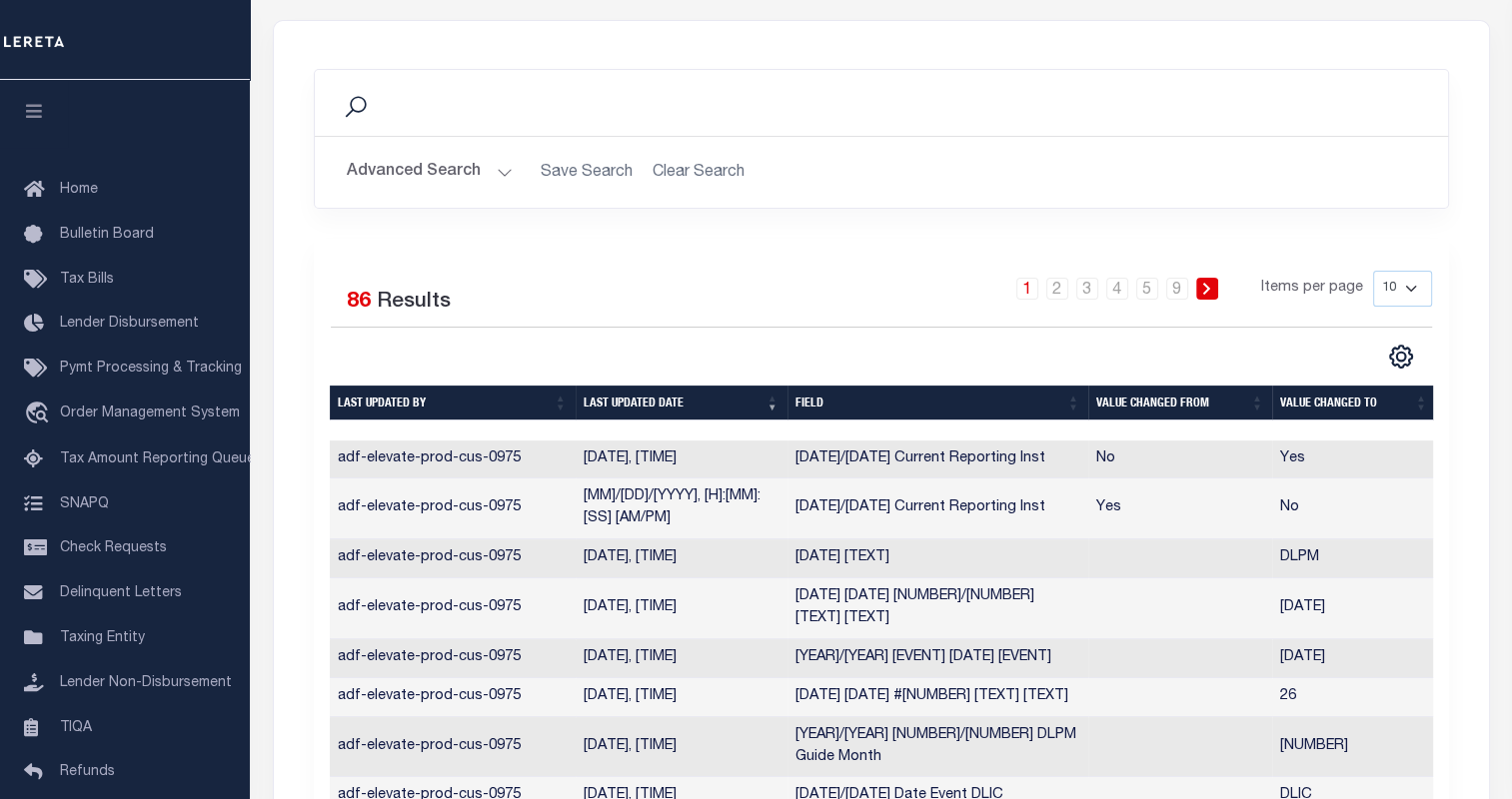 click on "10 25 50 100" at bounding box center (1402, 289) 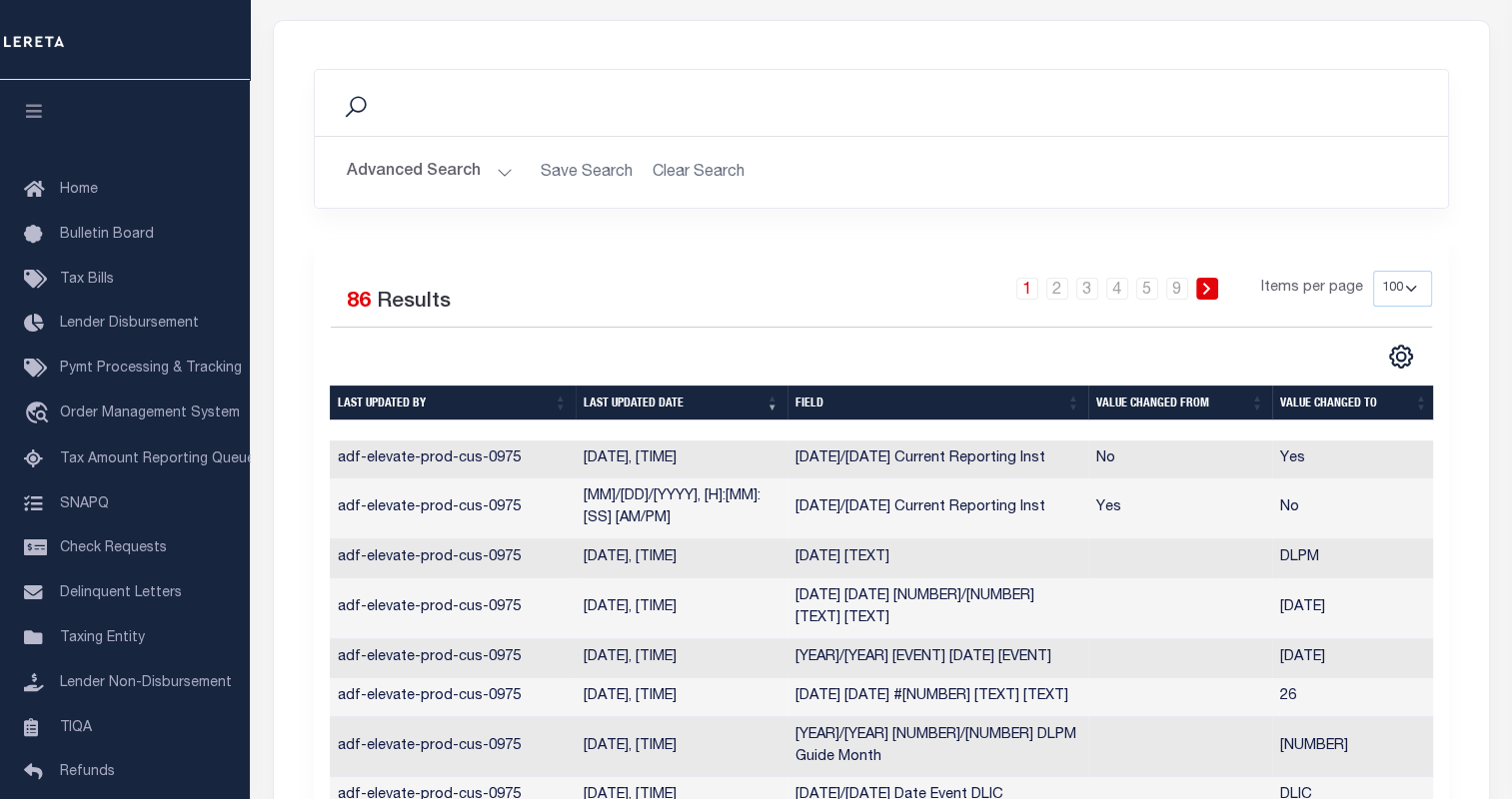 click on "10 25 50 100" at bounding box center (1402, 289) 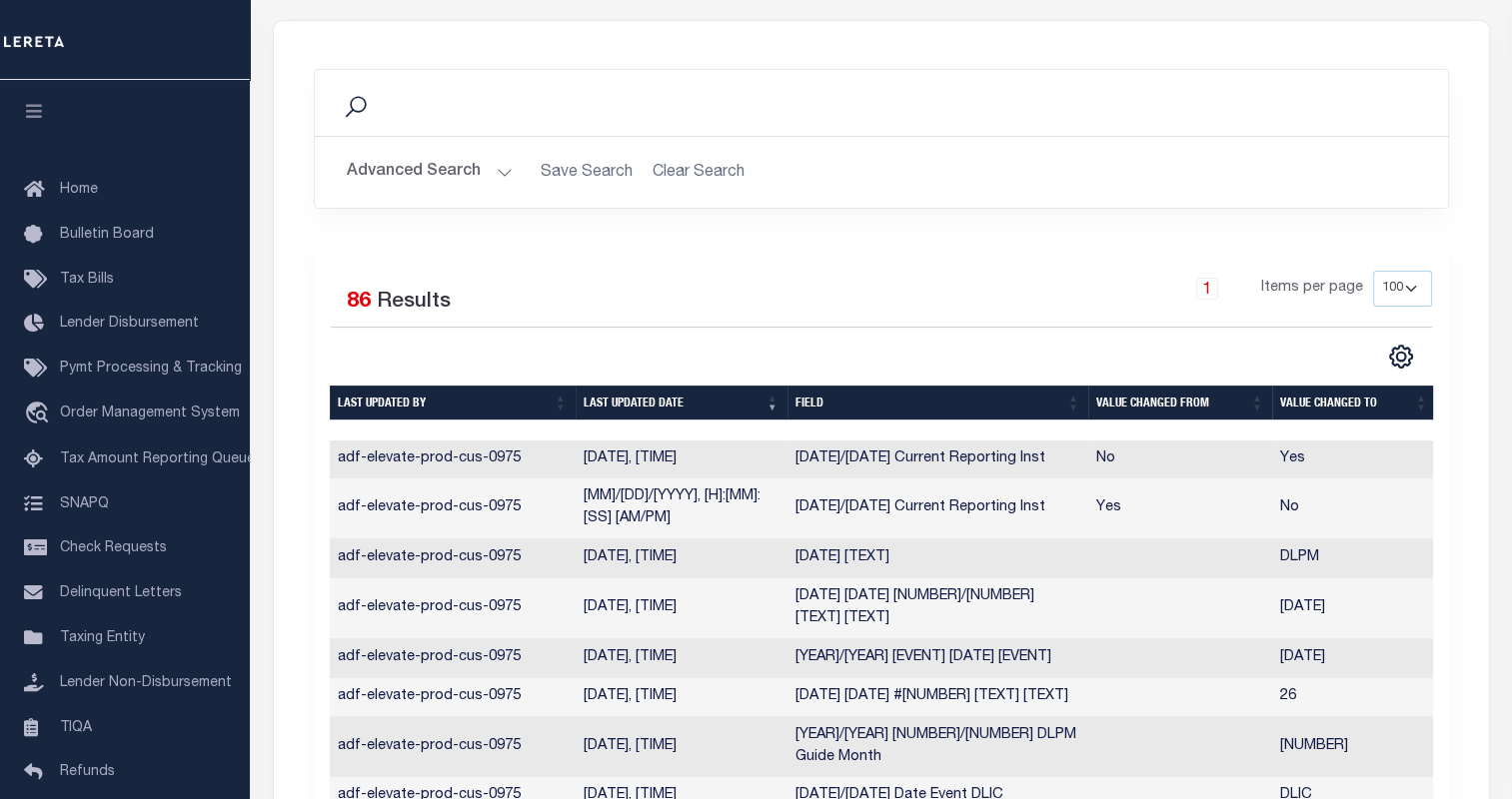 click on "Last updated date" at bounding box center (682, 402) 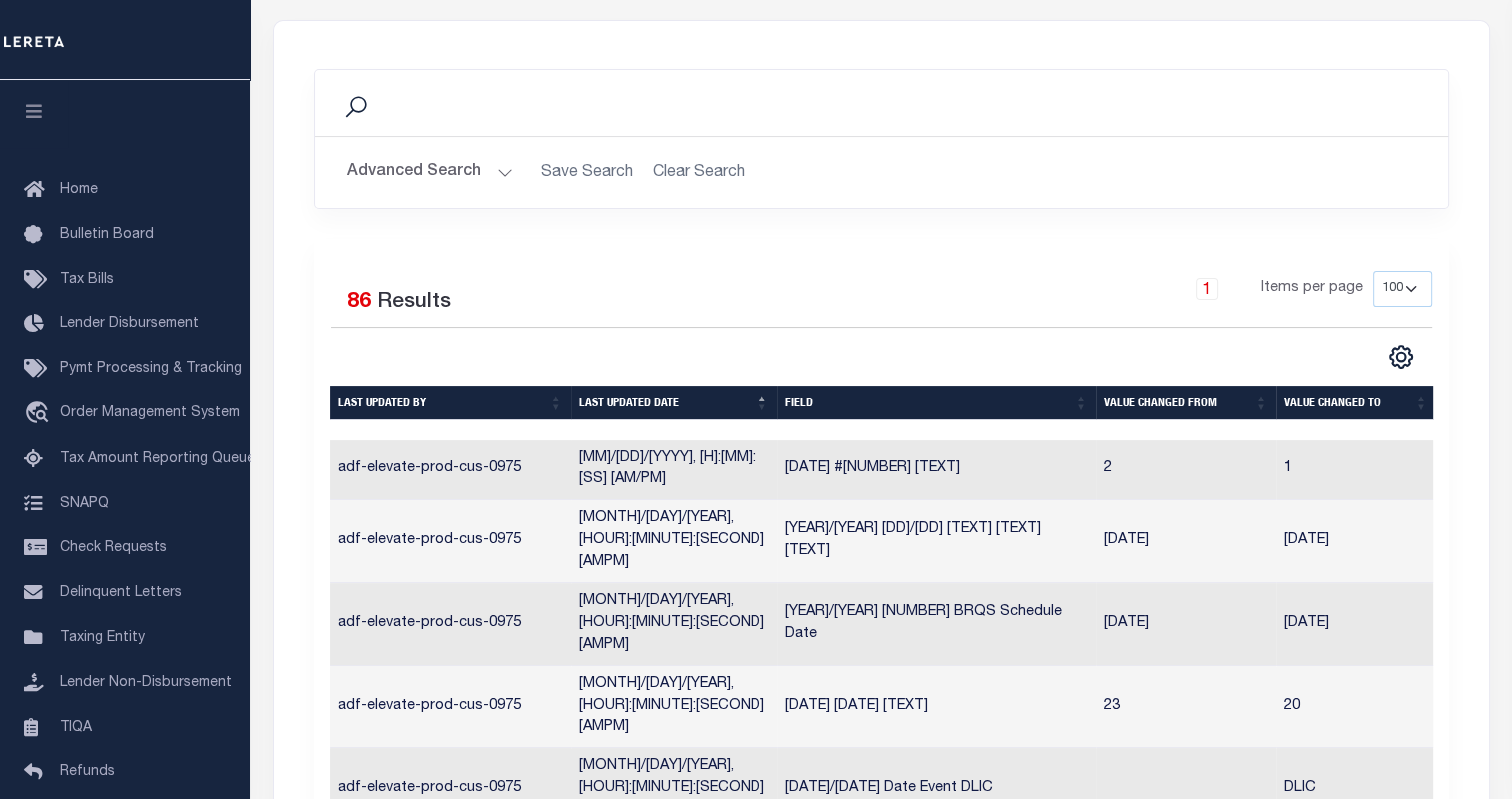 click on "Last updated date" at bounding box center (674, 402) 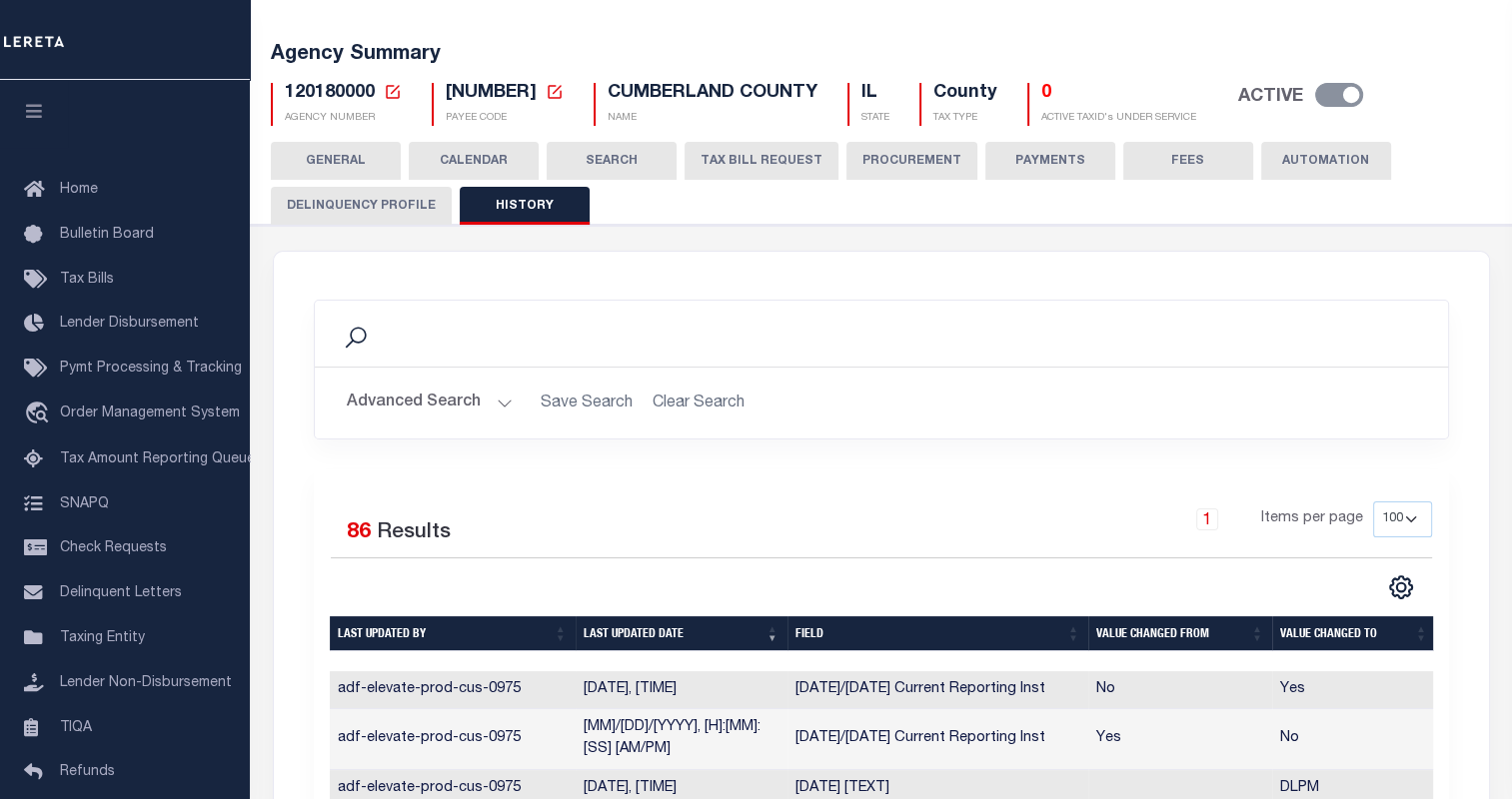 scroll, scrollTop: 0, scrollLeft: 0, axis: both 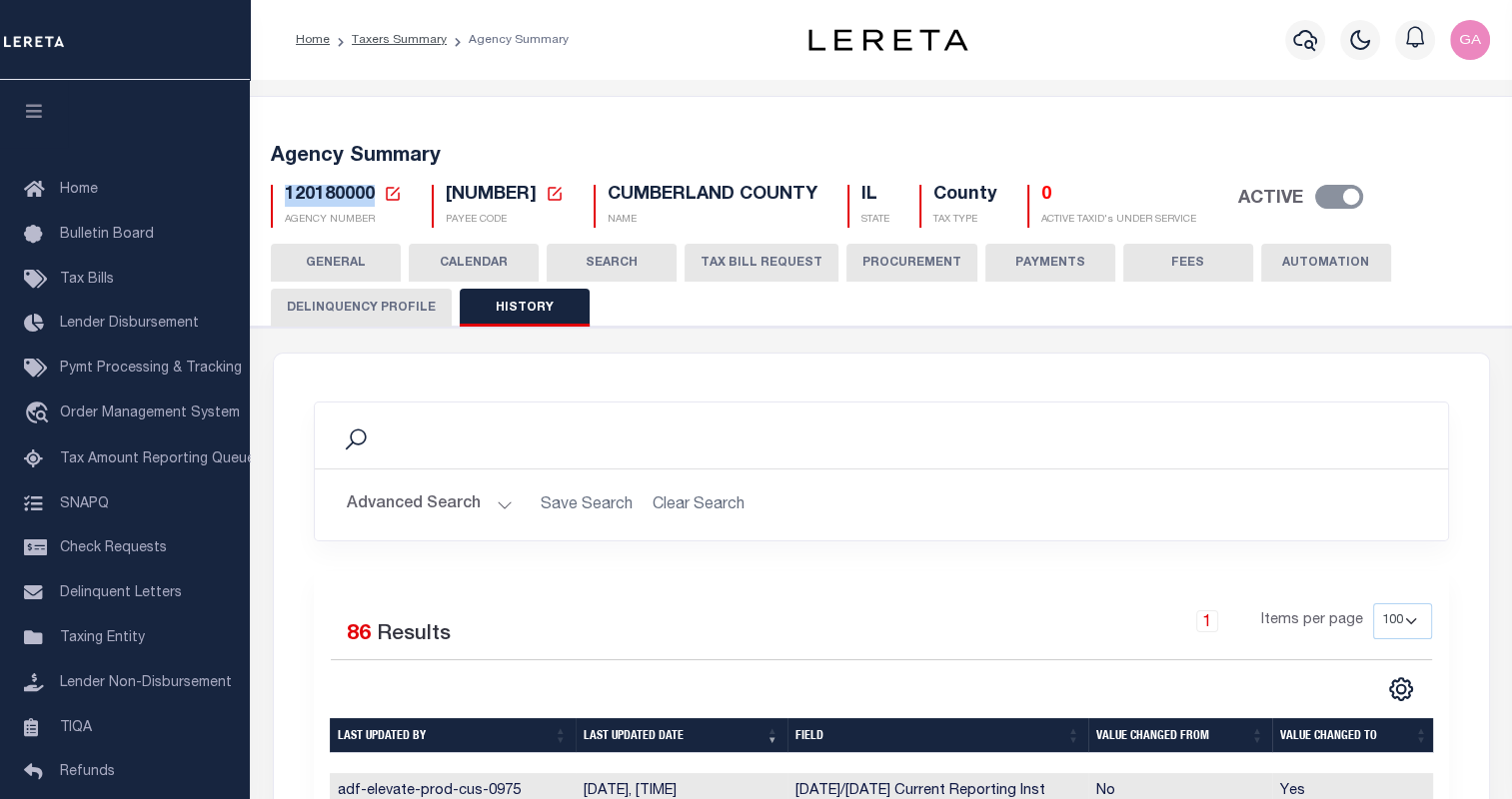 drag, startPoint x: 370, startPoint y: 193, endPoint x: 283, endPoint y: 195, distance: 87.02299 